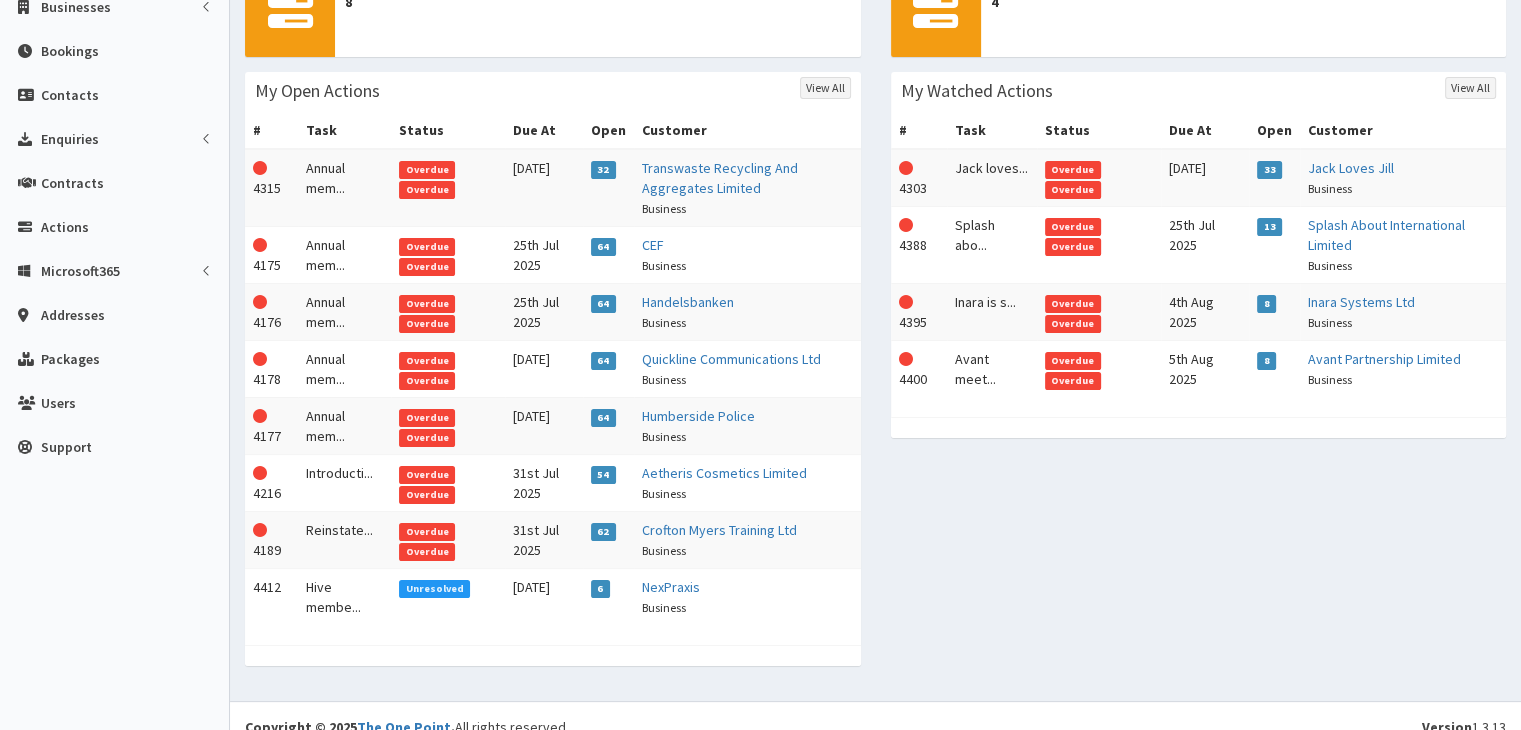 scroll, scrollTop: 259, scrollLeft: 0, axis: vertical 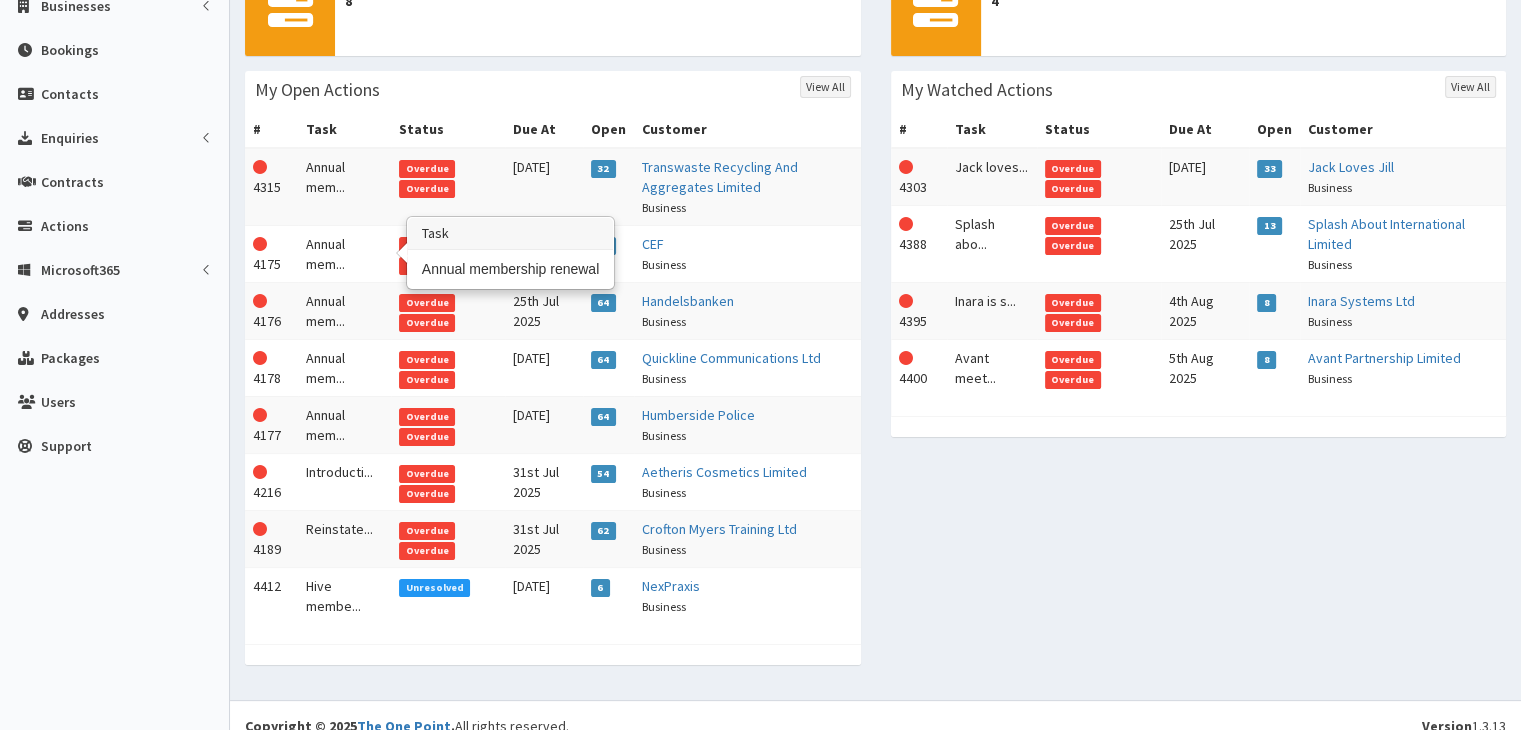 click on "Annual mem..." at bounding box center (345, 253) 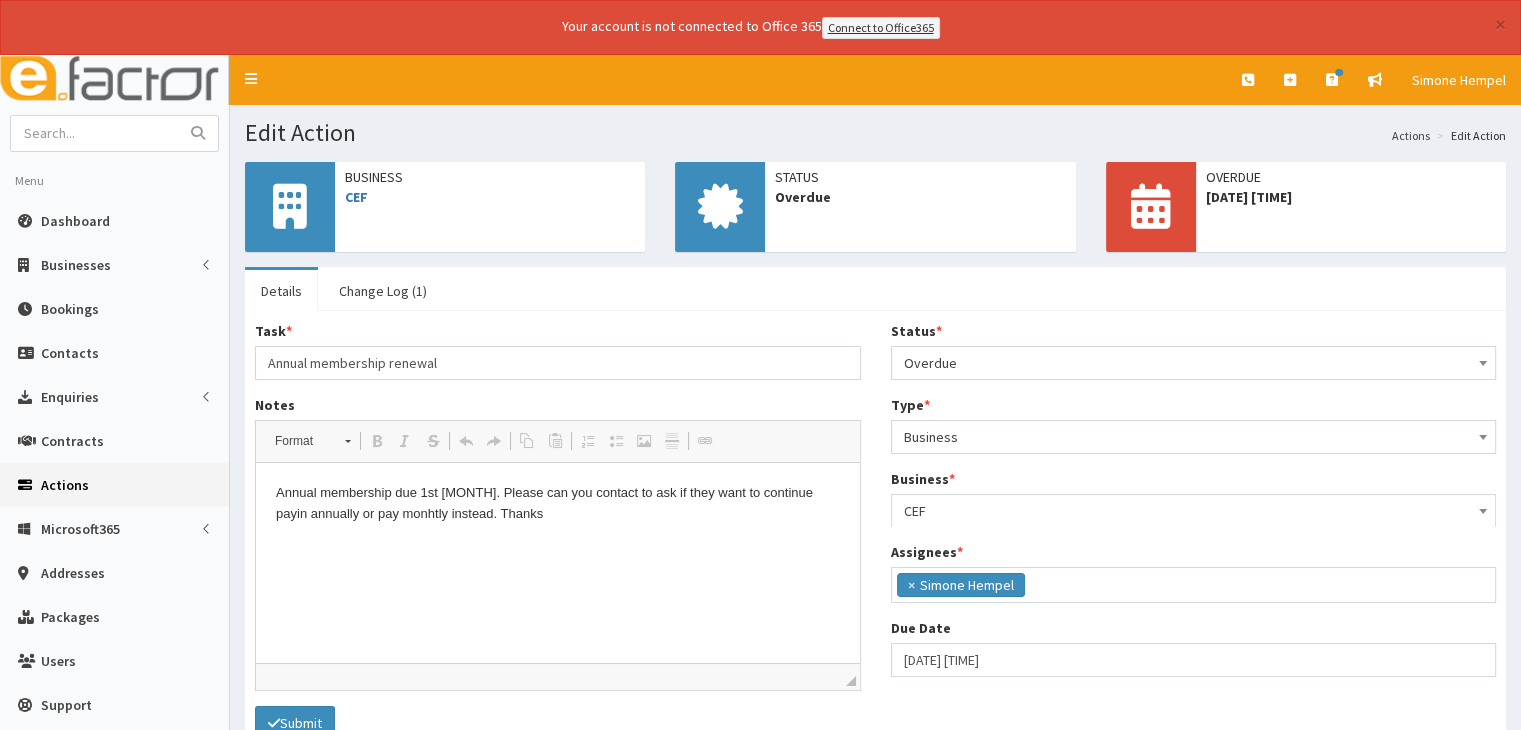 scroll, scrollTop: 0, scrollLeft: 0, axis: both 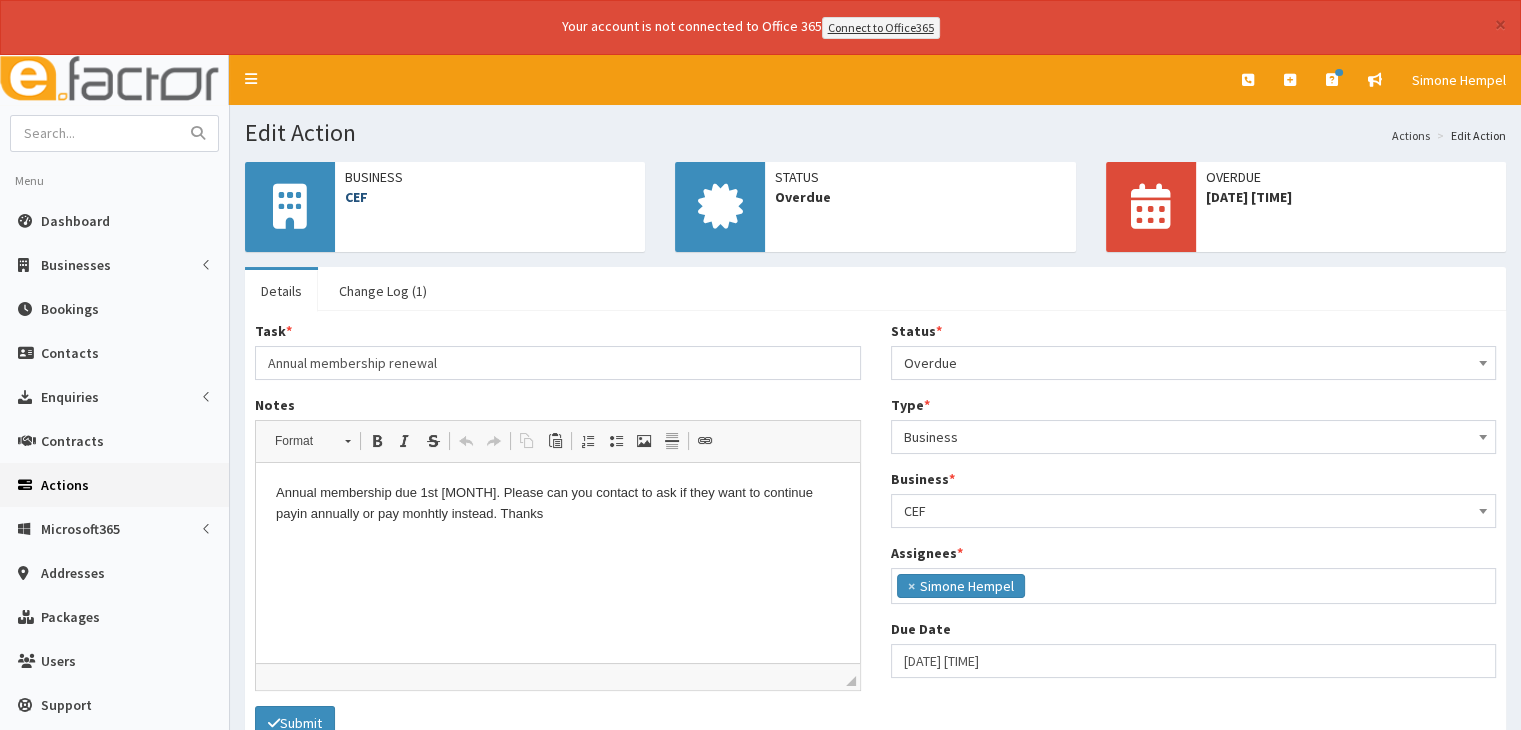 click on "CEF" at bounding box center (356, 197) 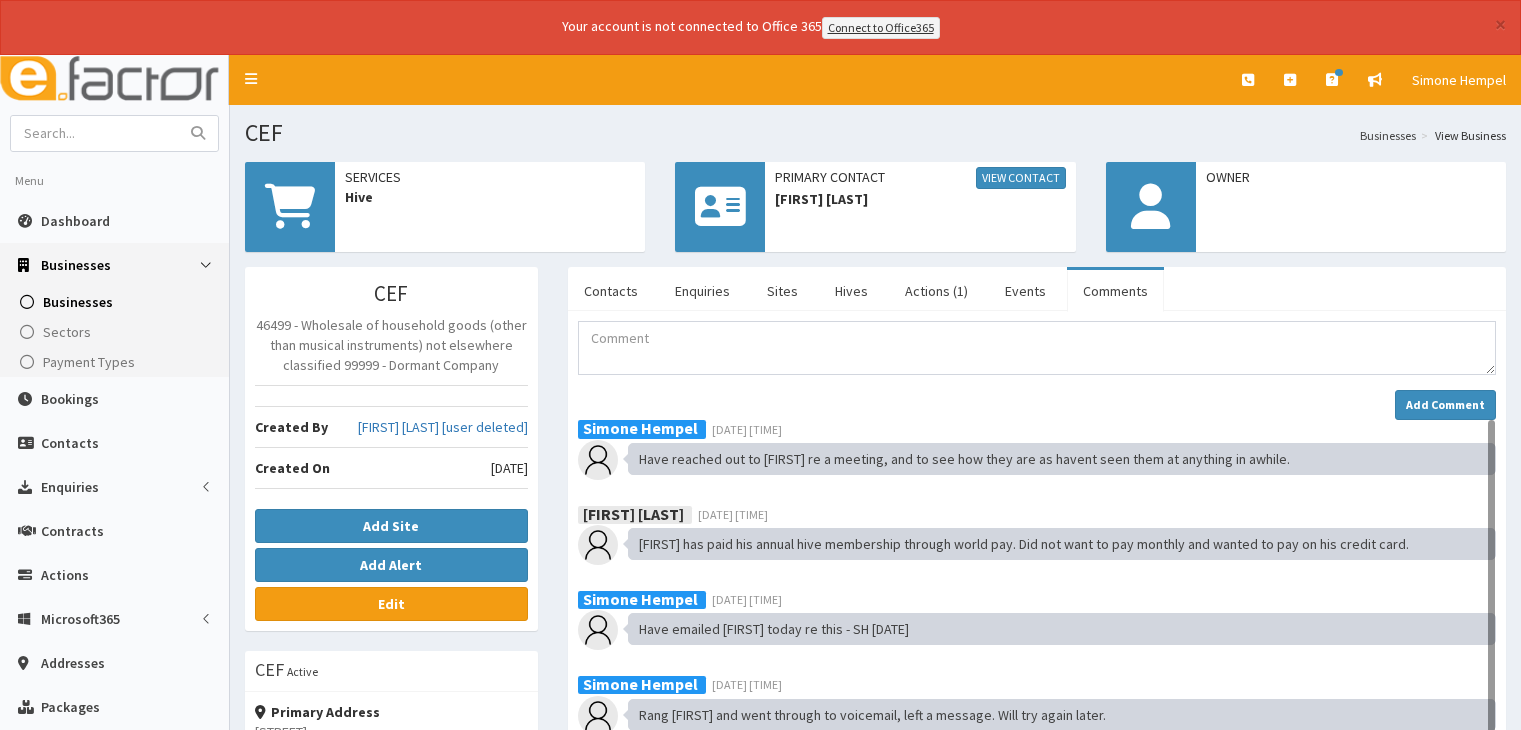scroll, scrollTop: 0, scrollLeft: 0, axis: both 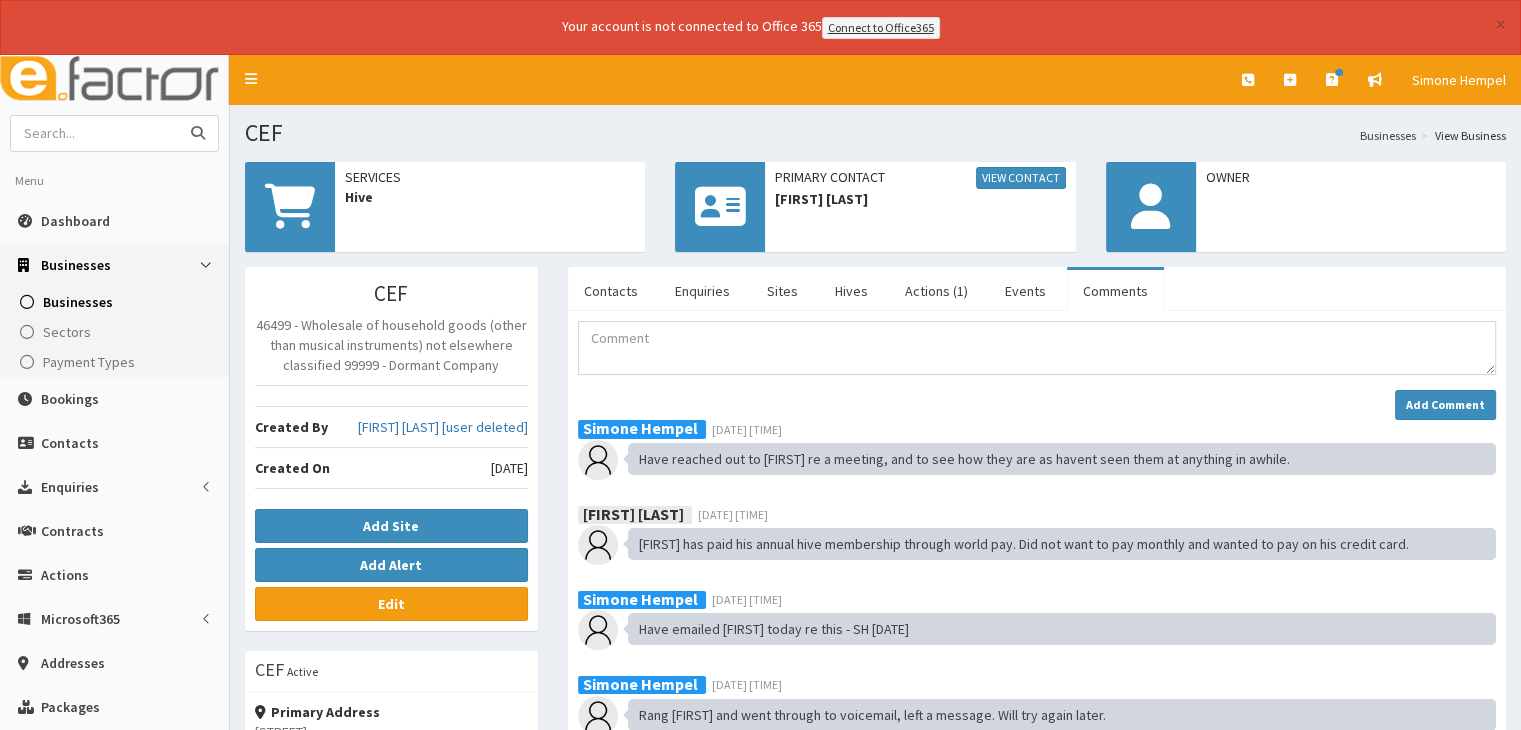 click at bounding box center (95, 133) 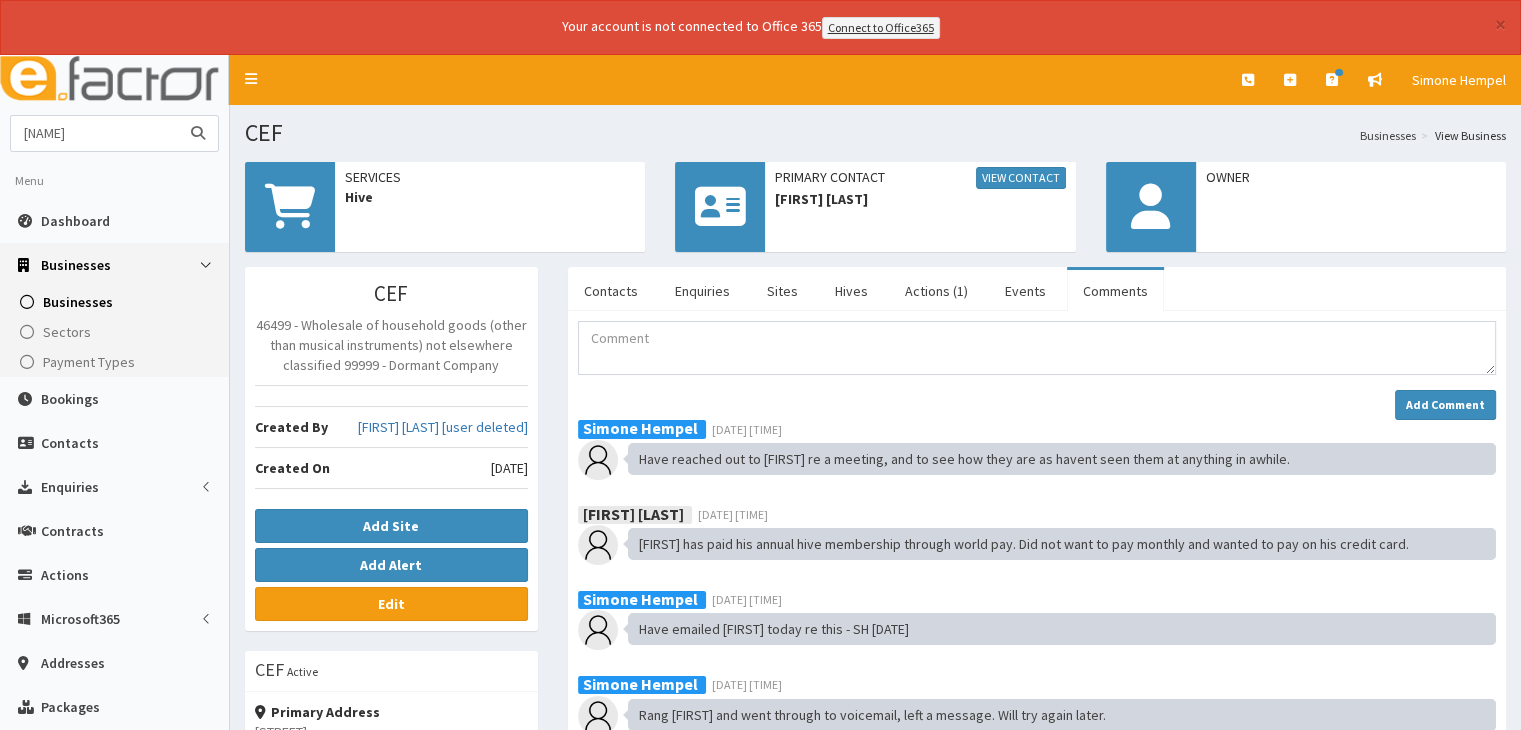 type on "pam" 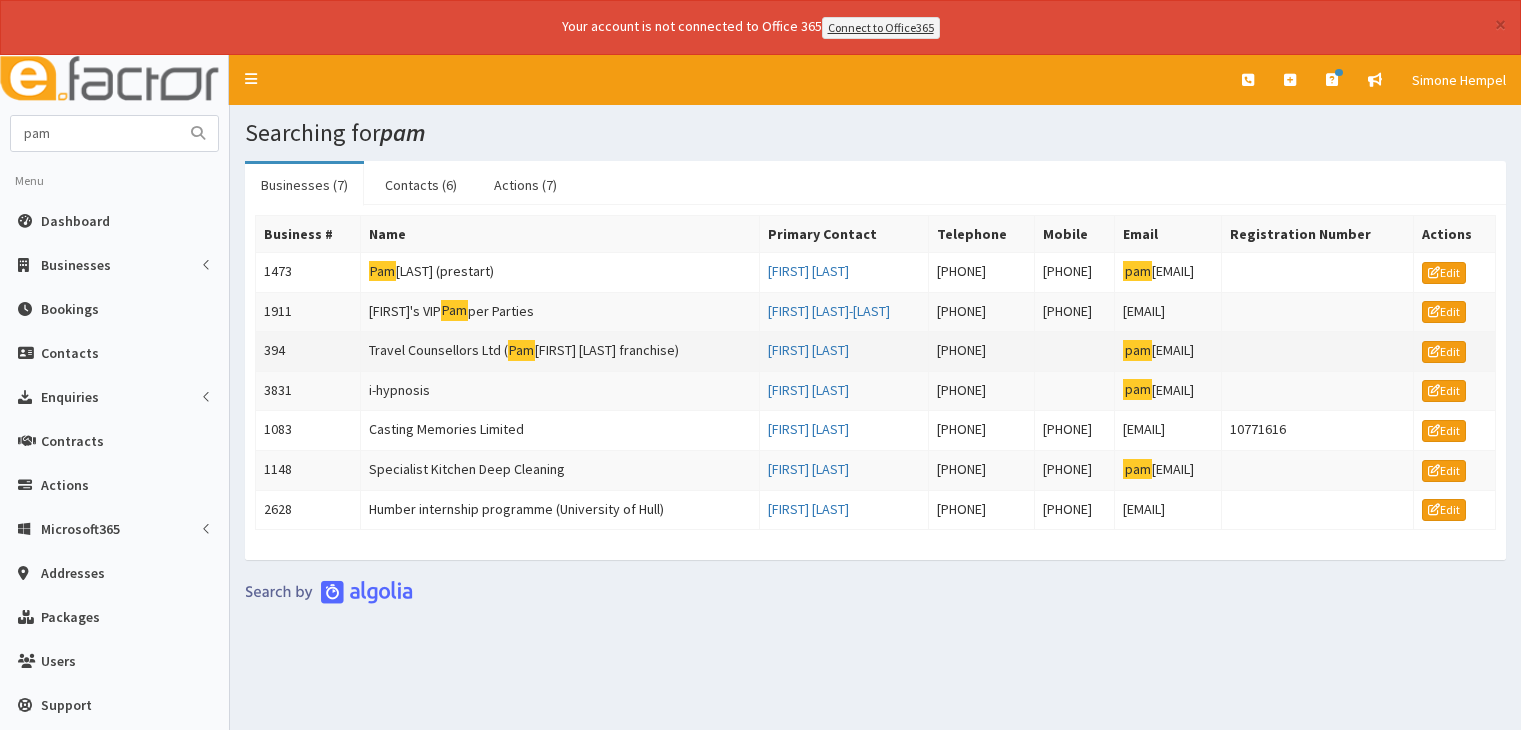 scroll, scrollTop: 0, scrollLeft: 0, axis: both 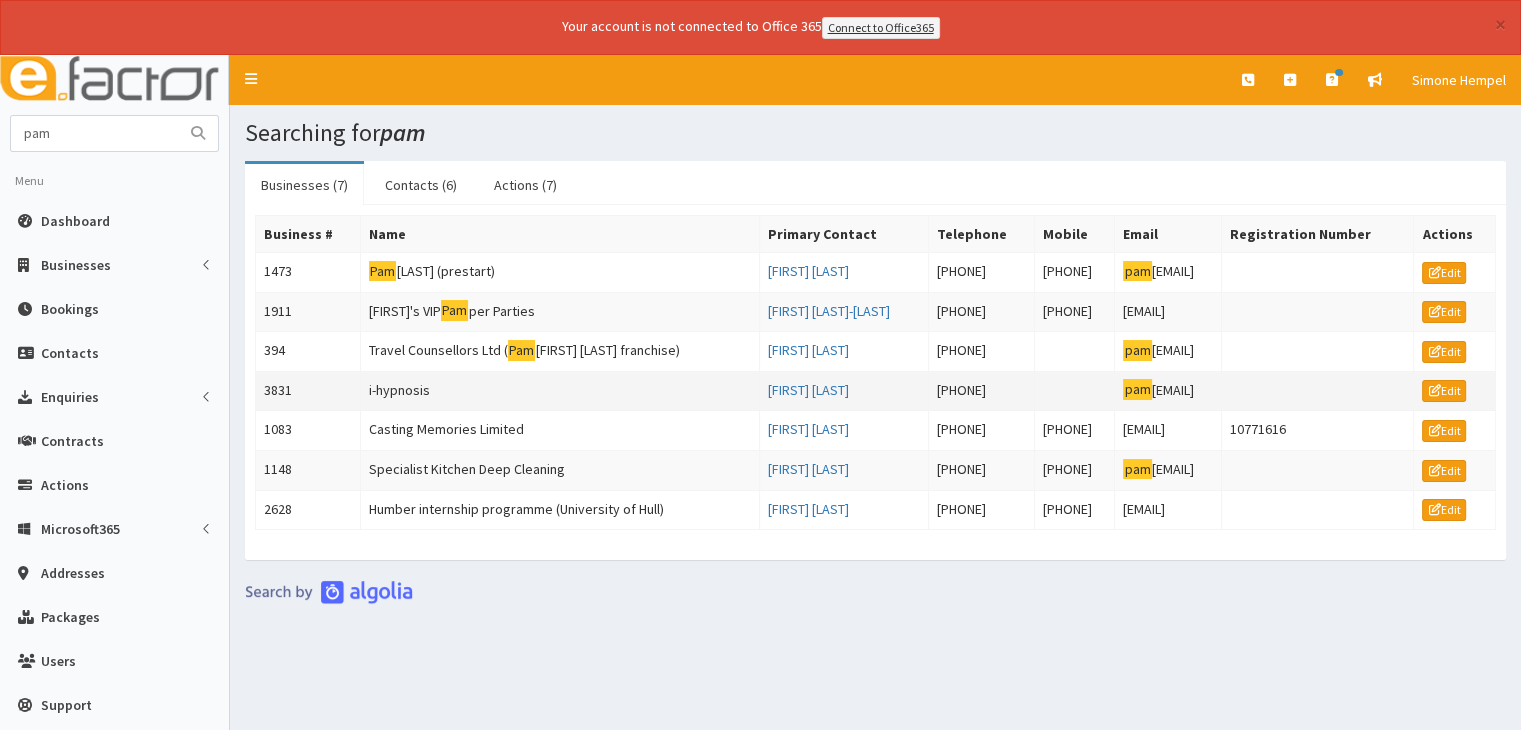 click on "i-hypnosis" at bounding box center [559, 391] 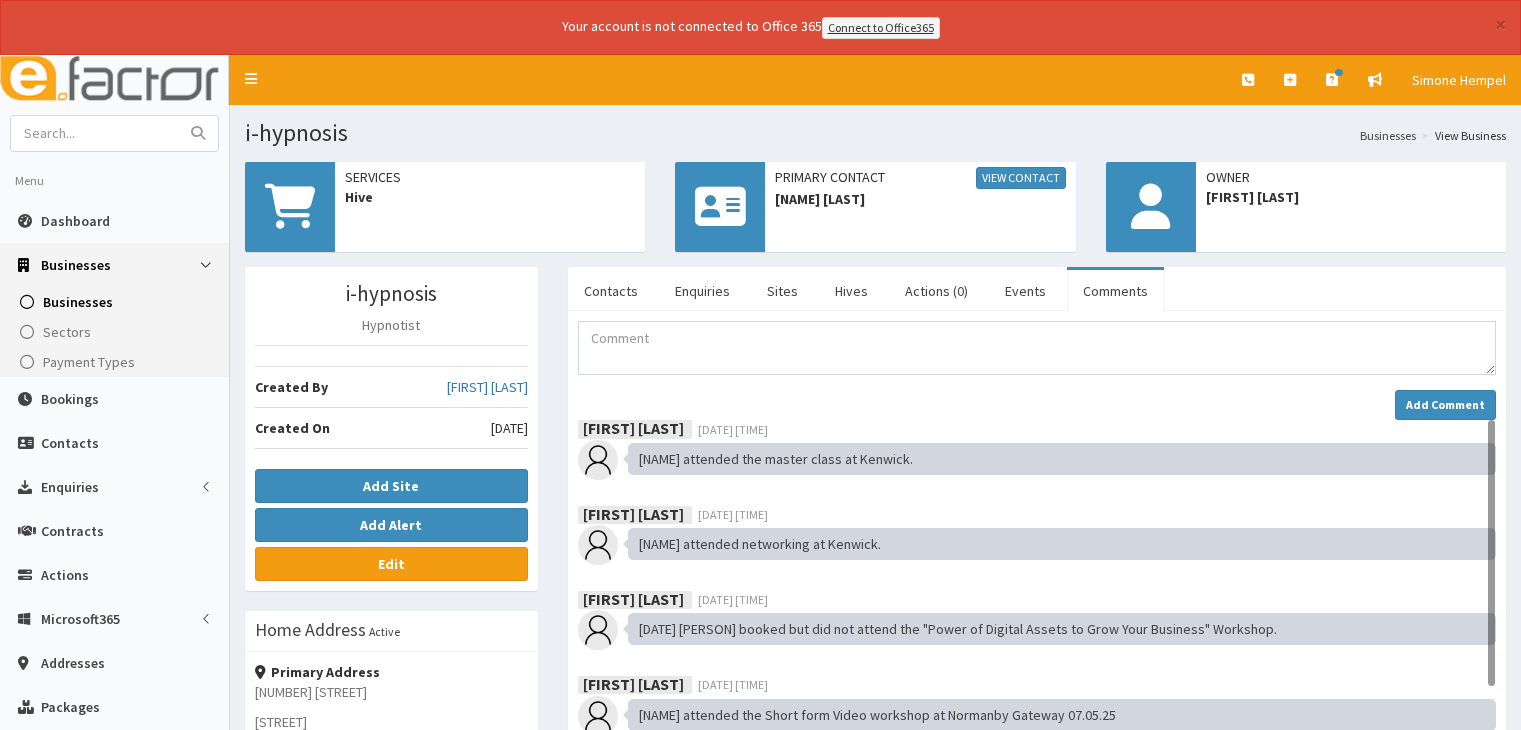 scroll, scrollTop: 0, scrollLeft: 0, axis: both 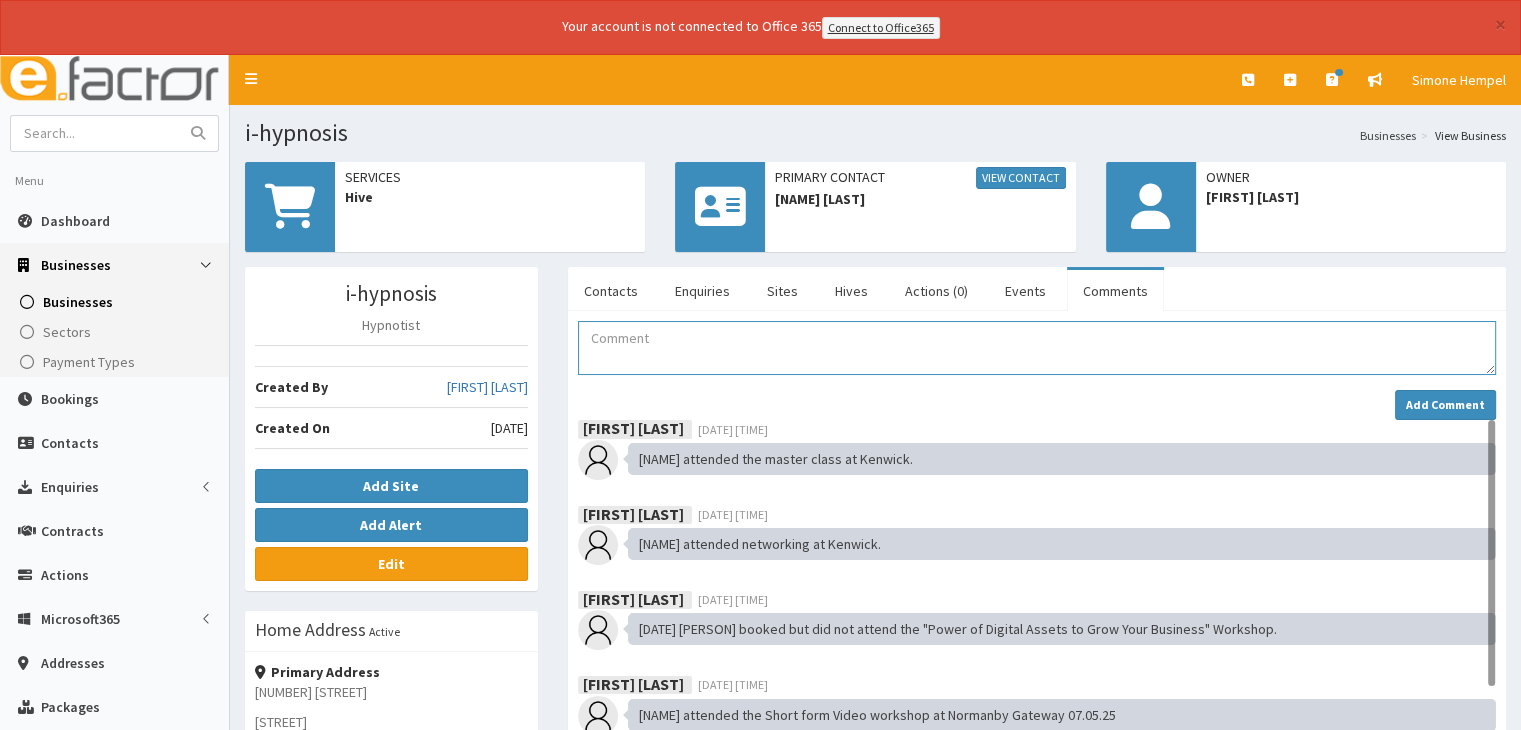 click at bounding box center [1037, 348] 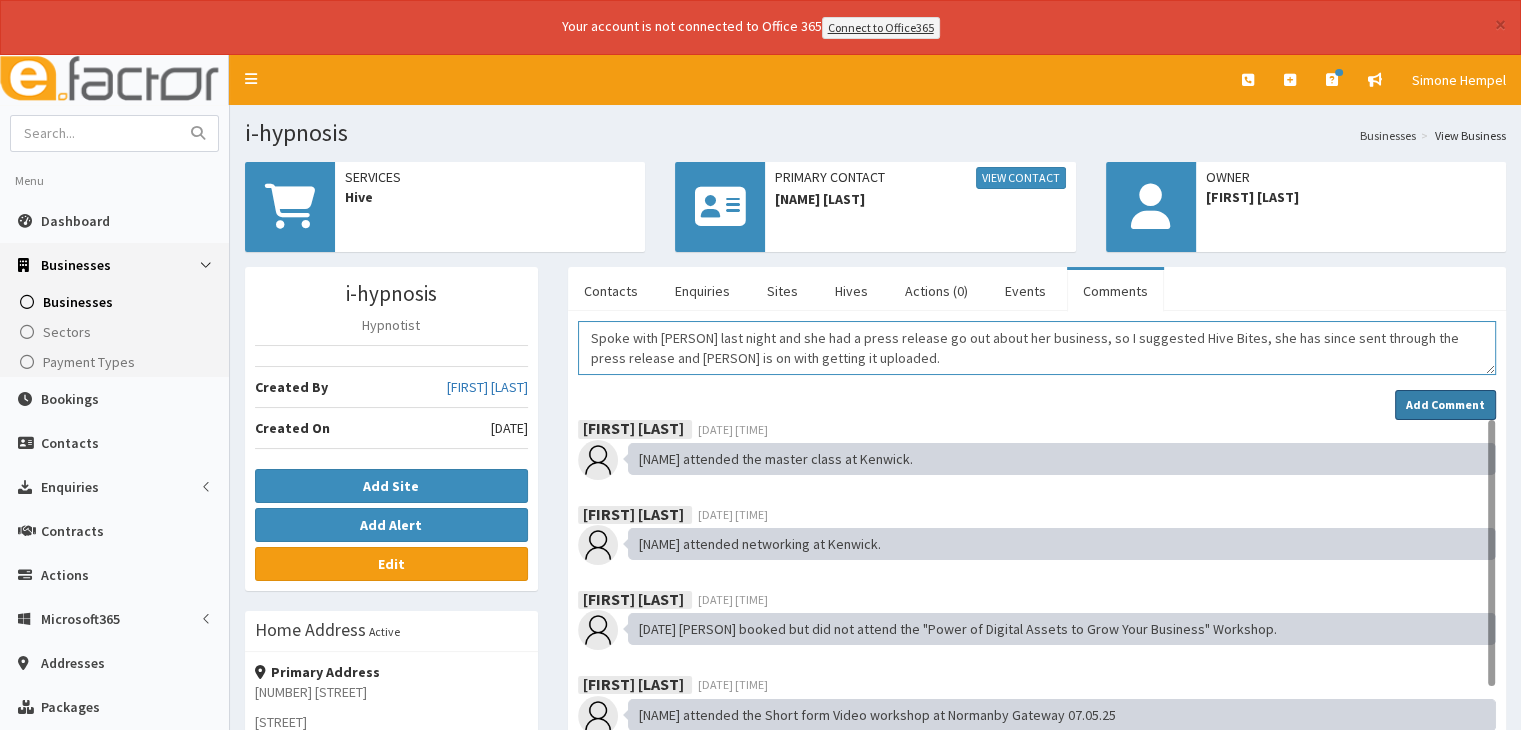 type on "Spoke with [PERSON] last night and she had a press release go out about her business, so I suggested Hive Bites, she has since sent through the press release and [PERSON] is on with getting it uploaded." 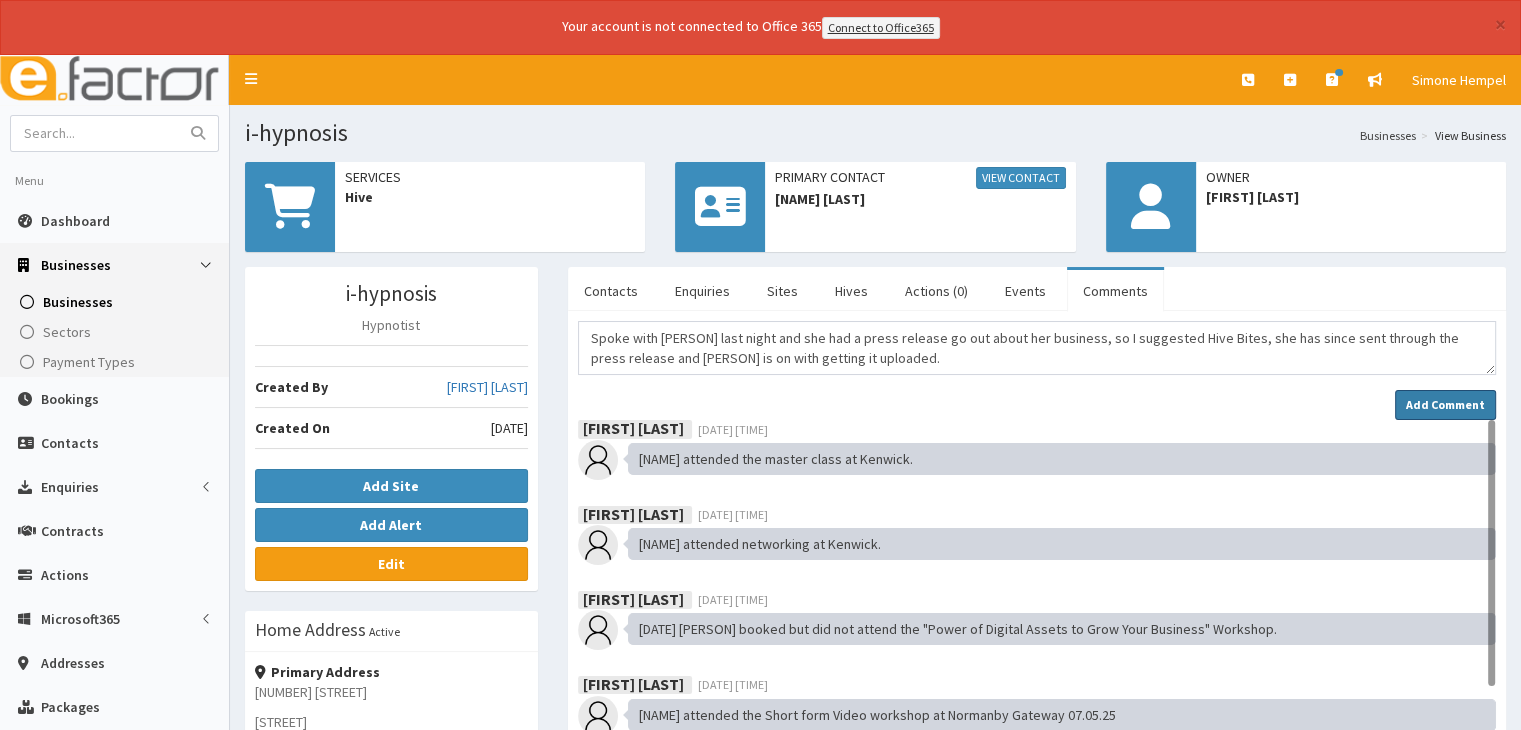 click on "Add Comment" at bounding box center (1445, 404) 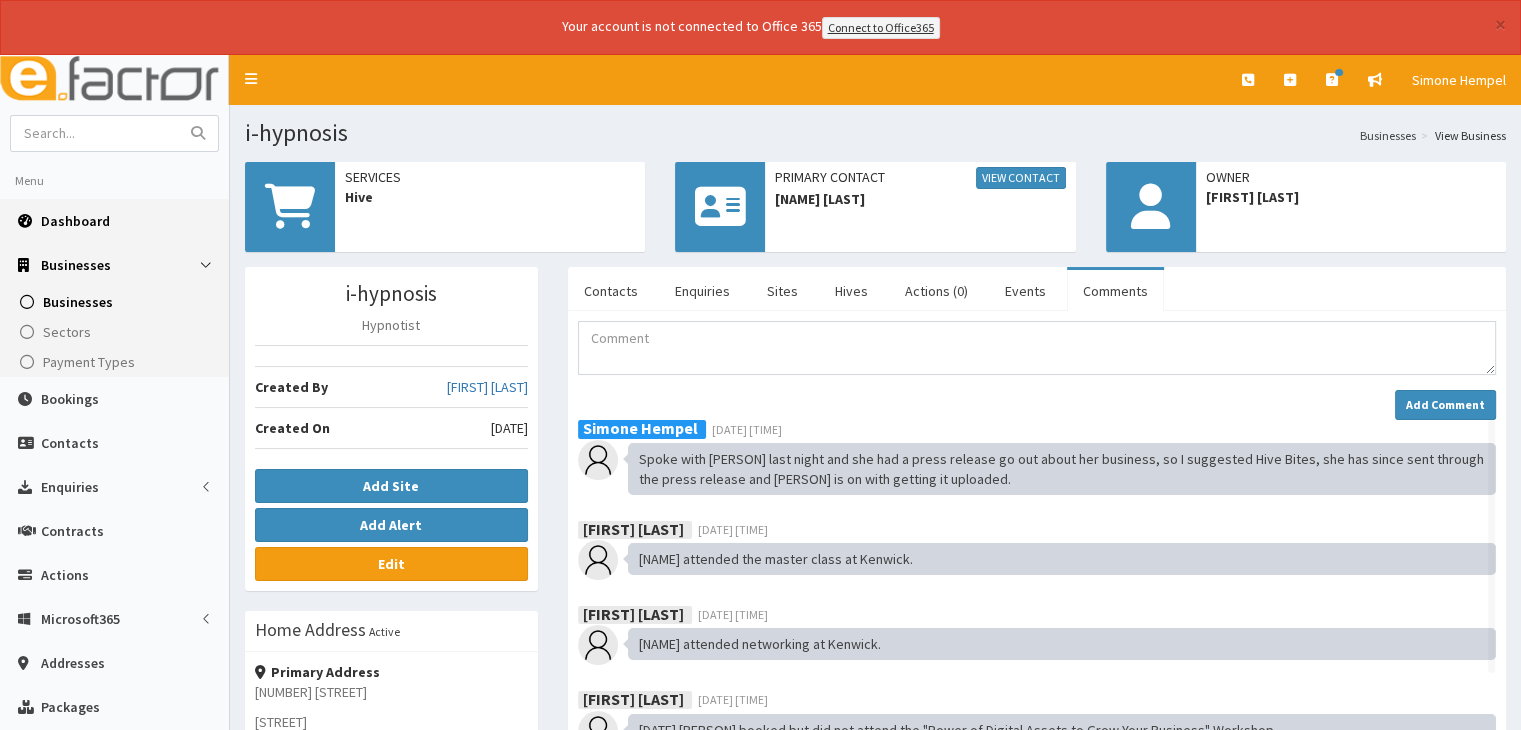 click on "Dashboard" at bounding box center (114, 221) 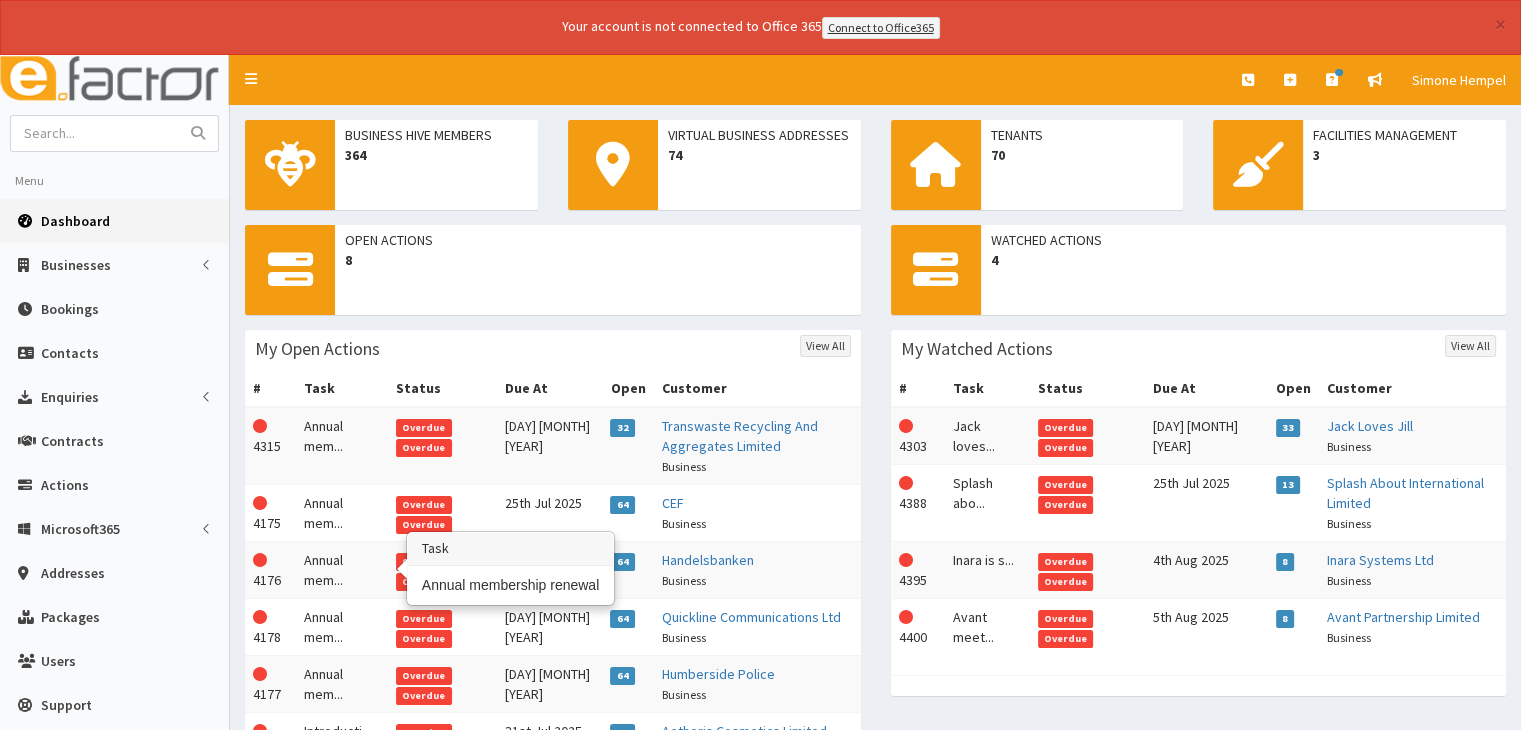 scroll, scrollTop: 277, scrollLeft: 0, axis: vertical 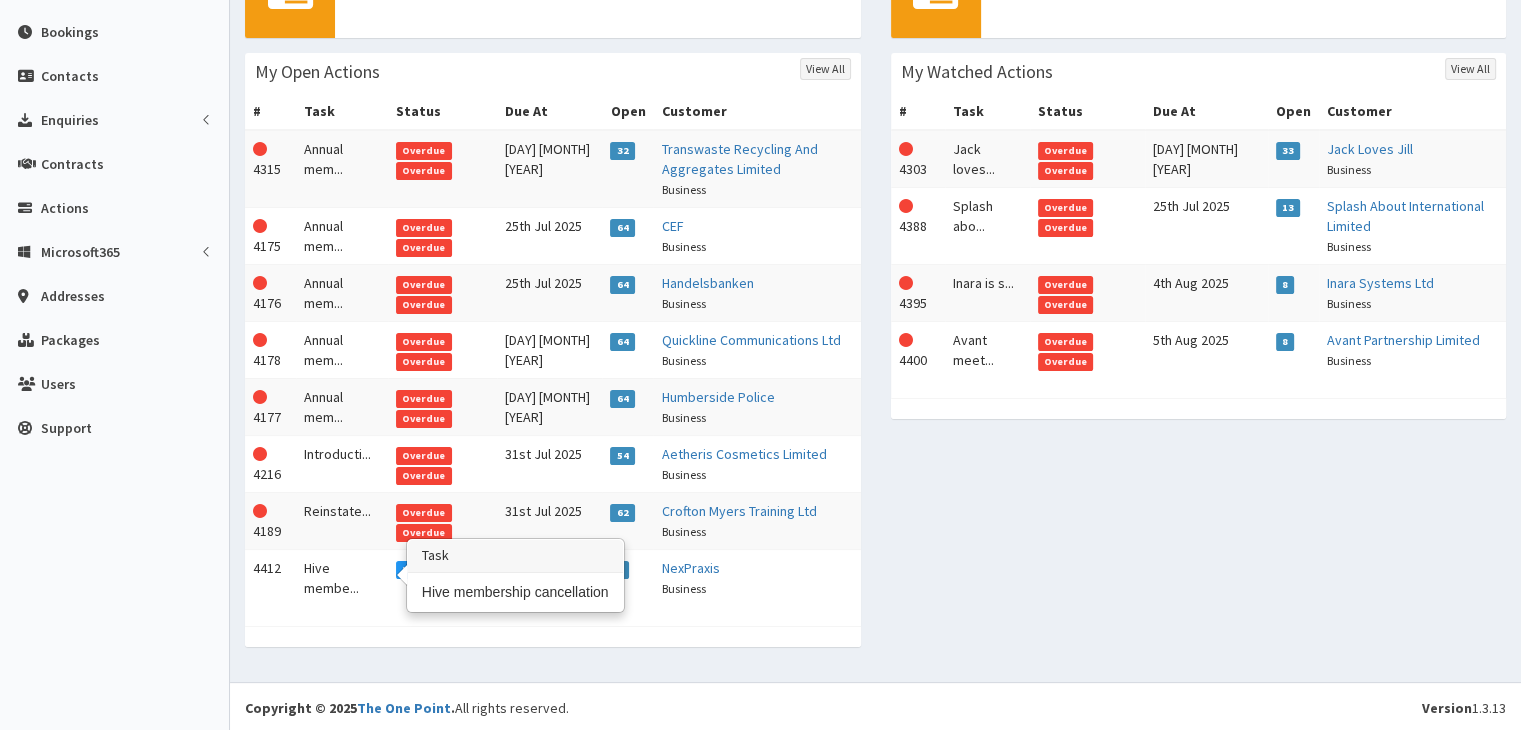 click on "Hive membe..." at bounding box center [342, 577] 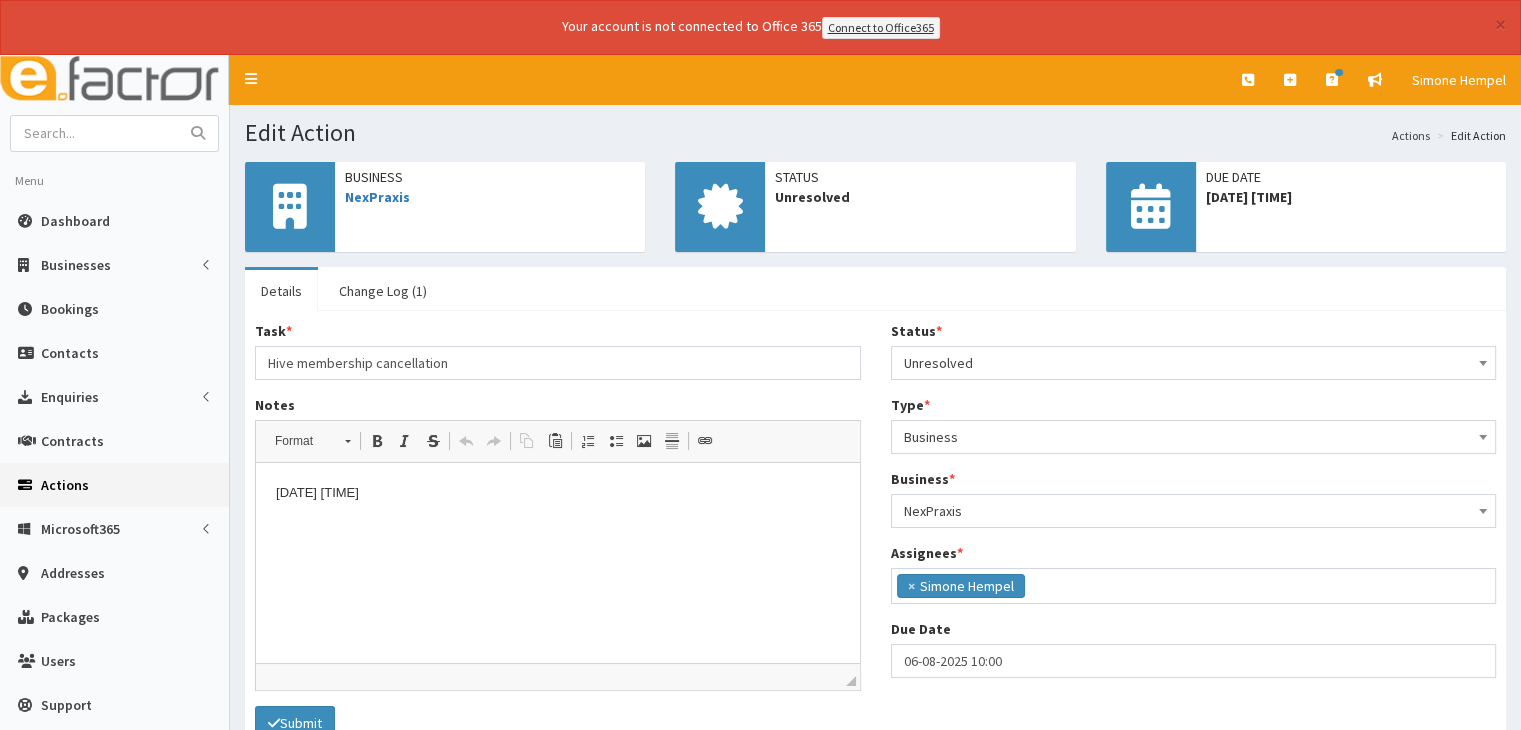 scroll, scrollTop: 0, scrollLeft: 0, axis: both 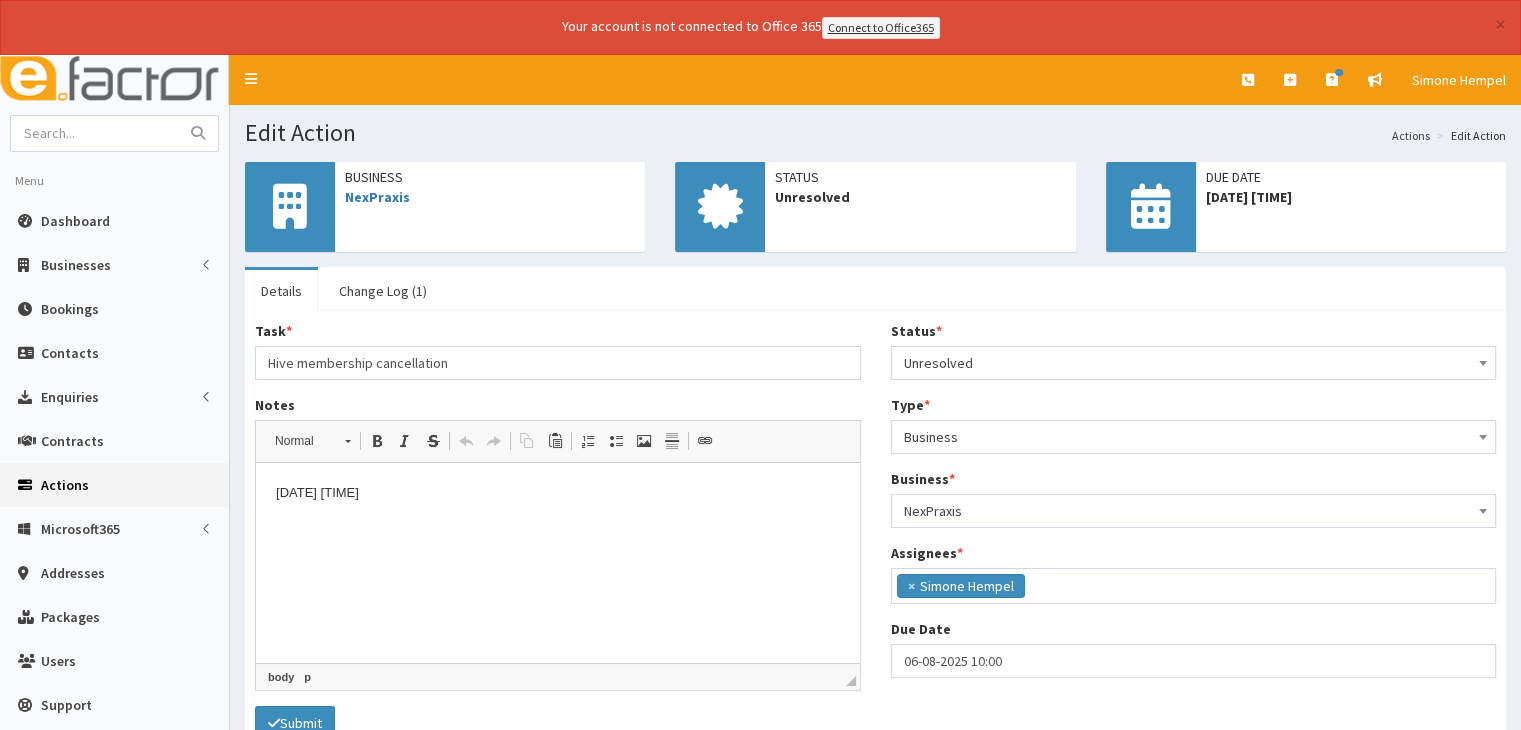click on "Appointment made 6th of august Via Teams at 10am regarding membership cancellation" at bounding box center (558, 493) 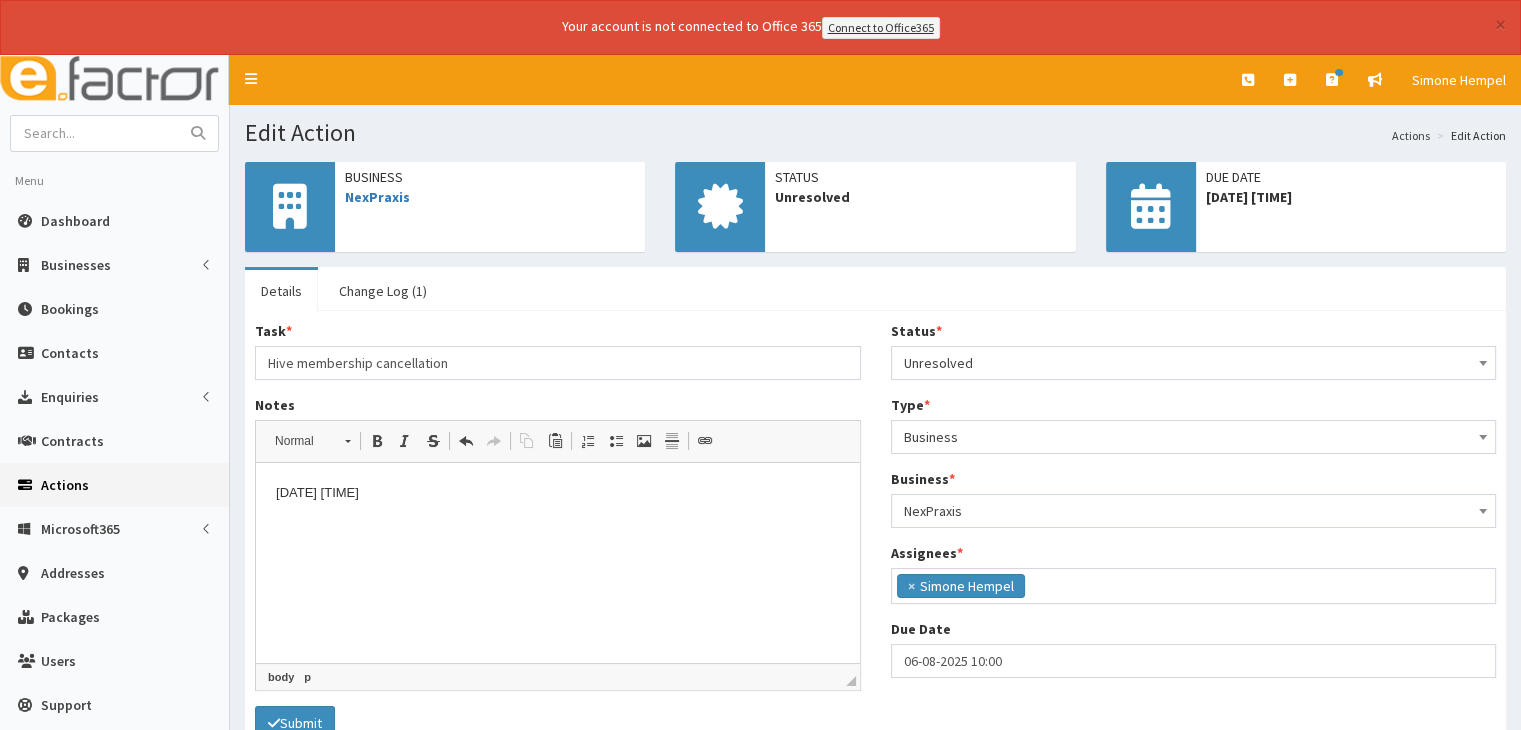 type 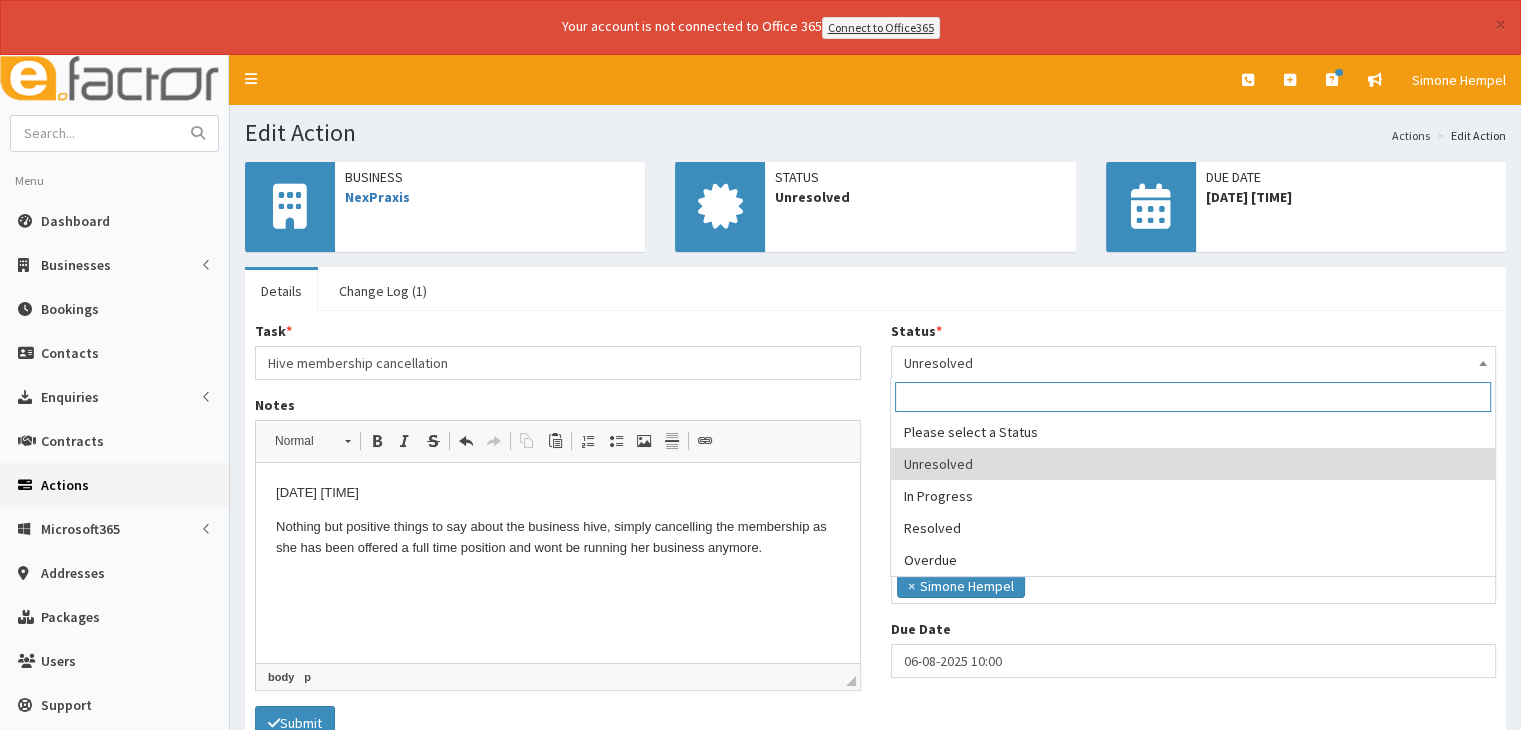 click on "Unresolved" at bounding box center [1194, 363] 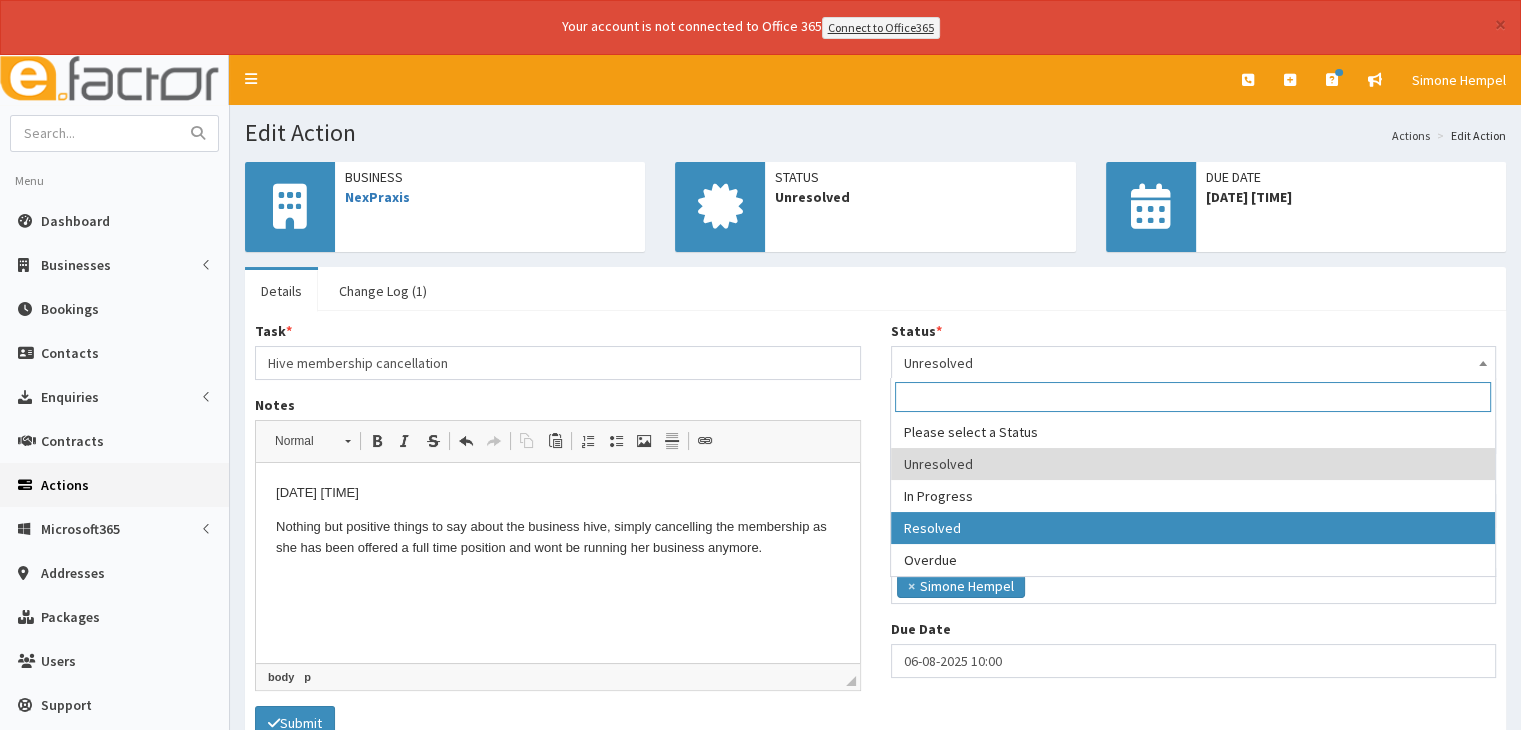 select on "3" 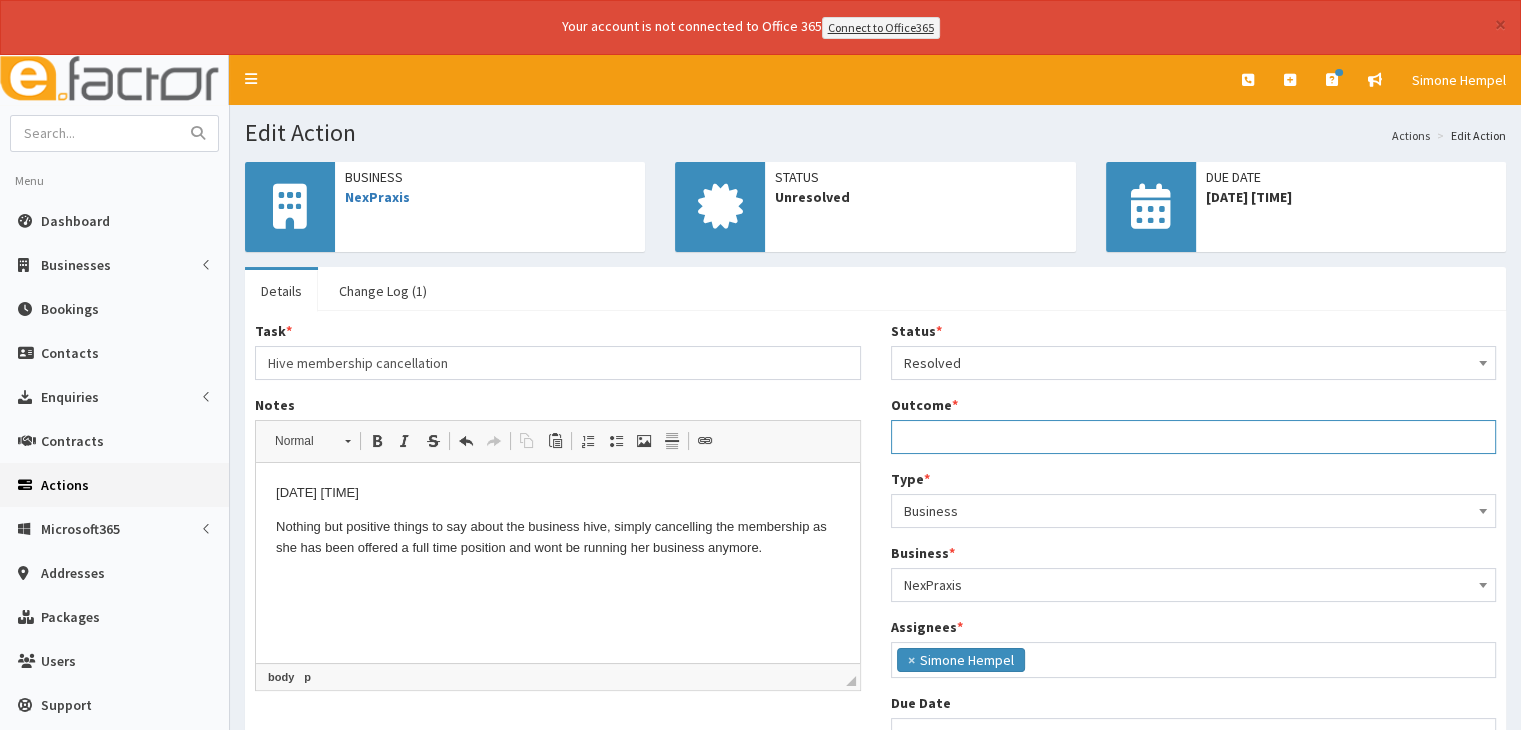 click on "Outcome  *" at bounding box center (1194, 437) 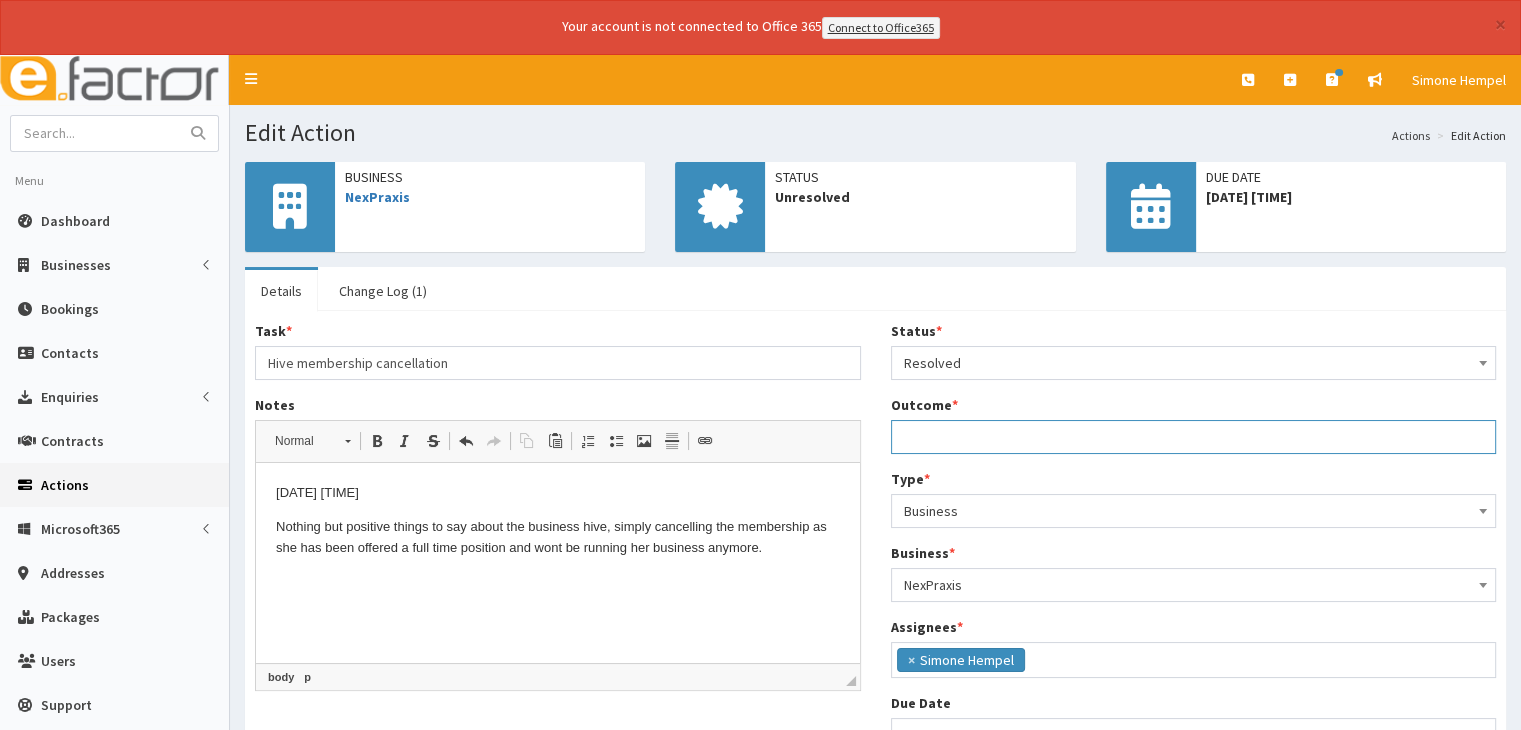 type on "Still cancelling" 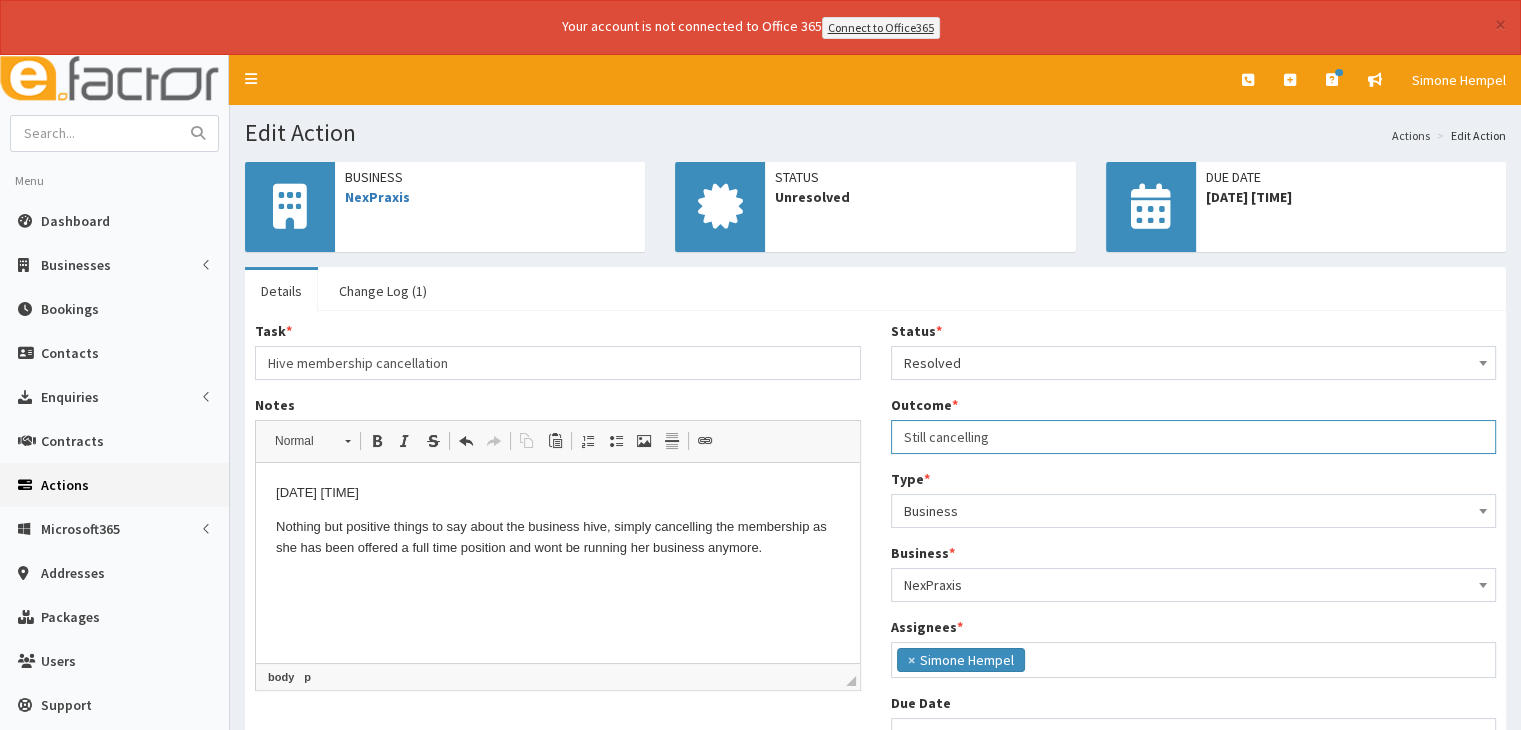 scroll, scrollTop: 165, scrollLeft: 0, axis: vertical 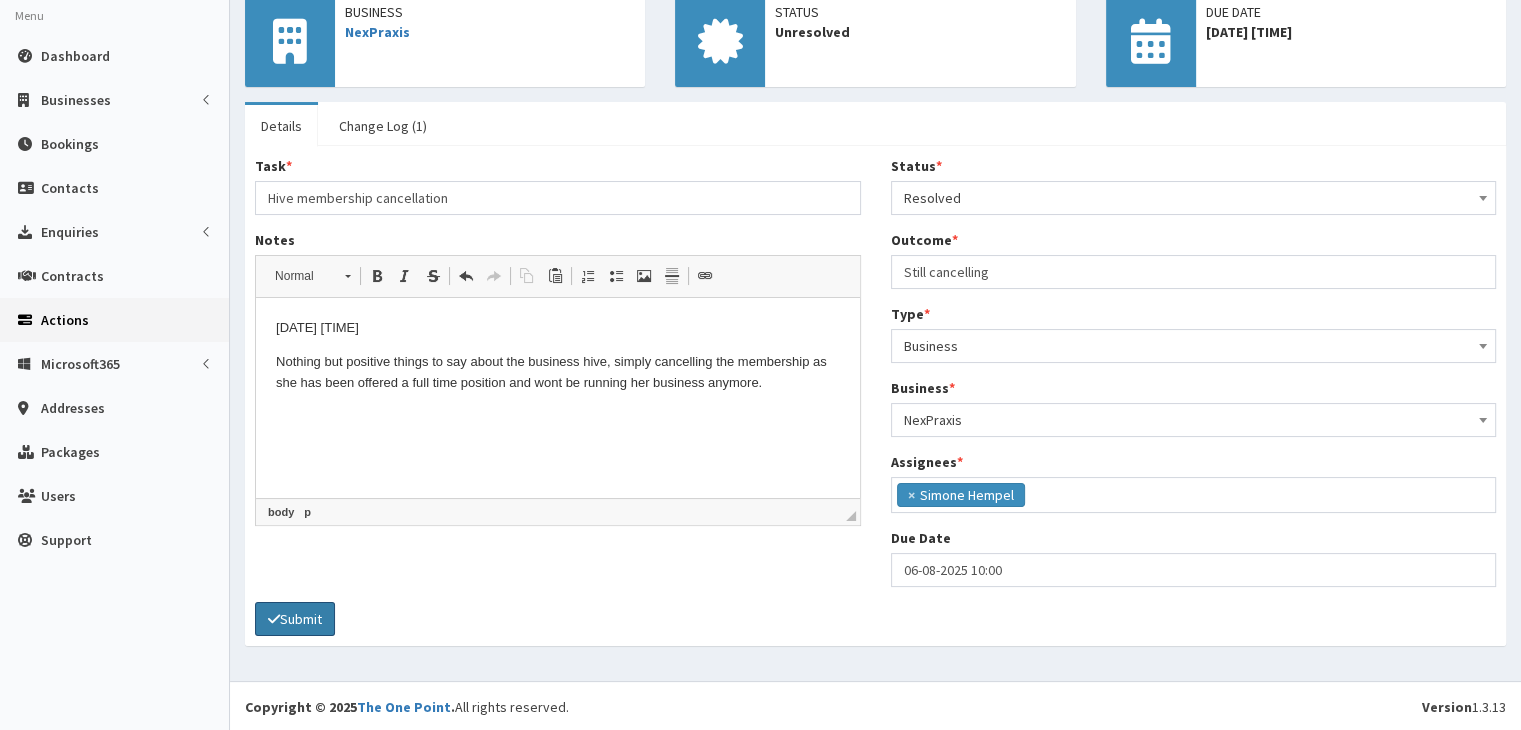 click on "Submit" at bounding box center (295, 619) 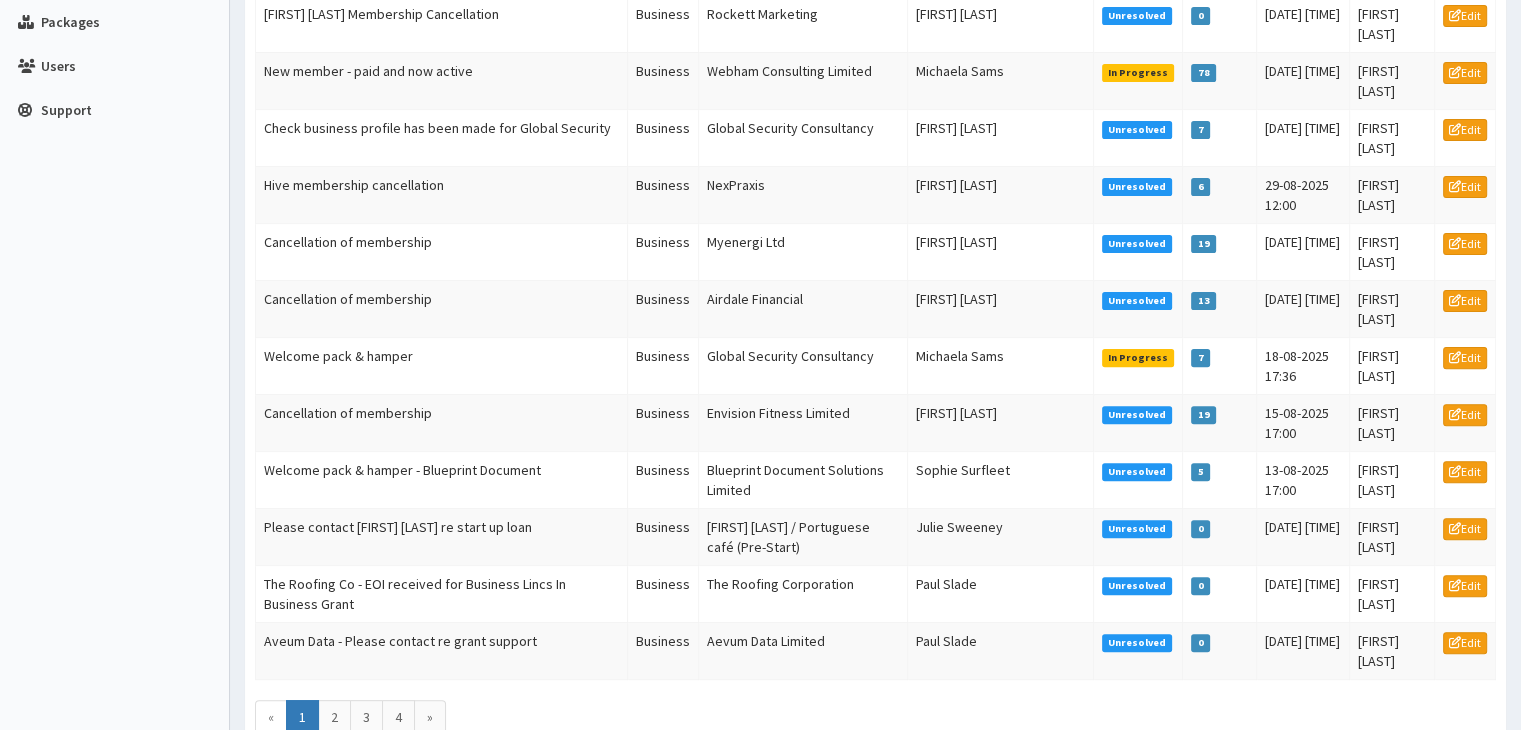 scroll, scrollTop: 0, scrollLeft: 0, axis: both 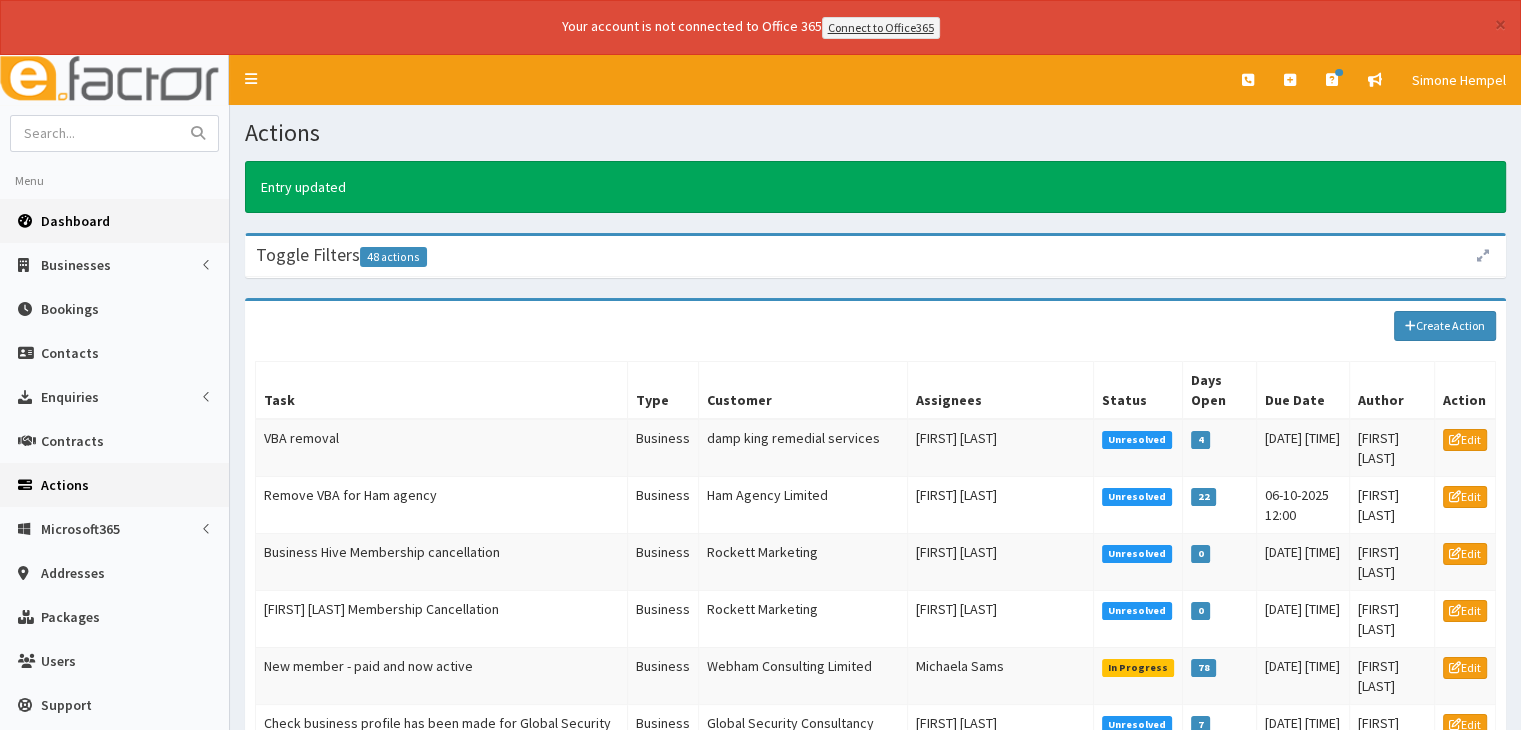 click on "Dashboard" at bounding box center [75, 221] 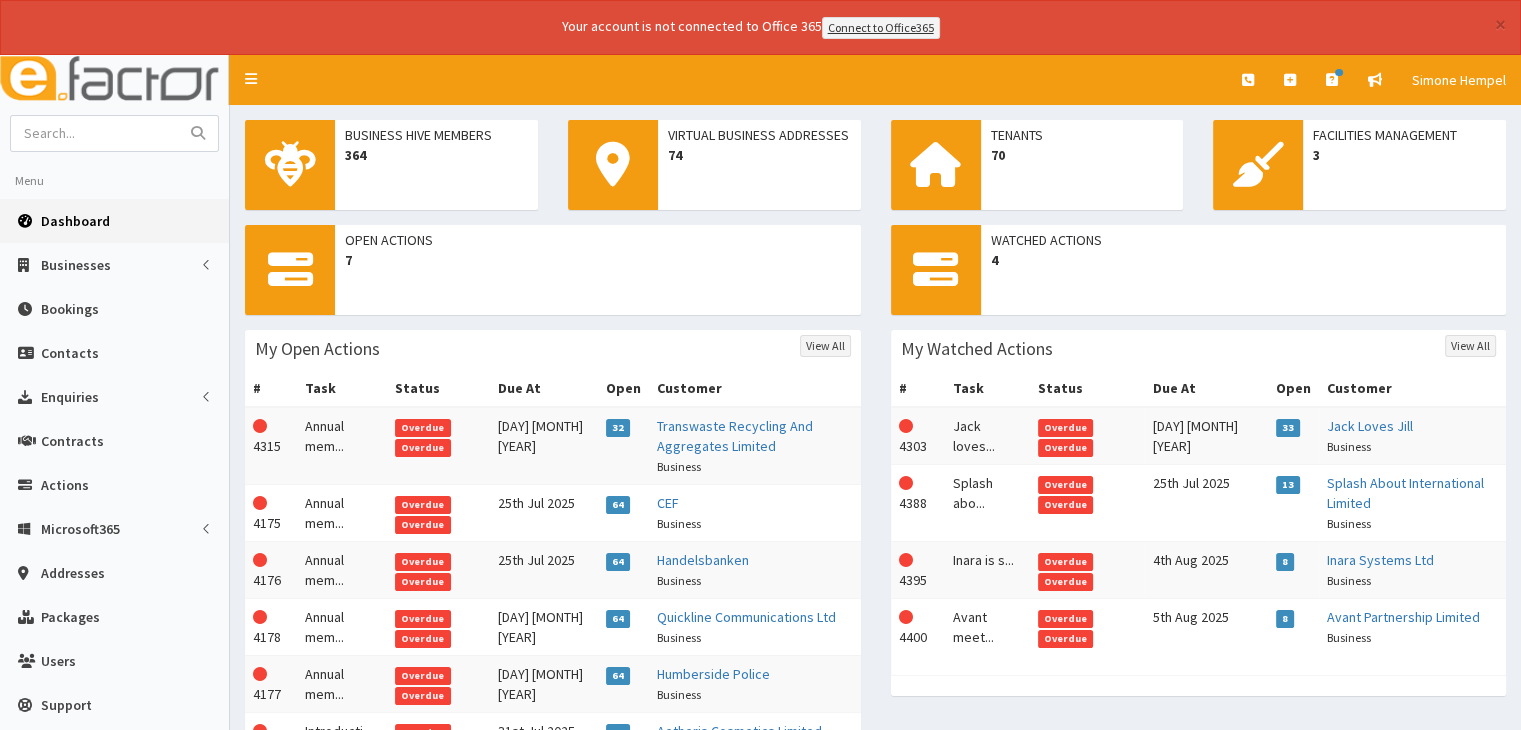 scroll, scrollTop: 220, scrollLeft: 0, axis: vertical 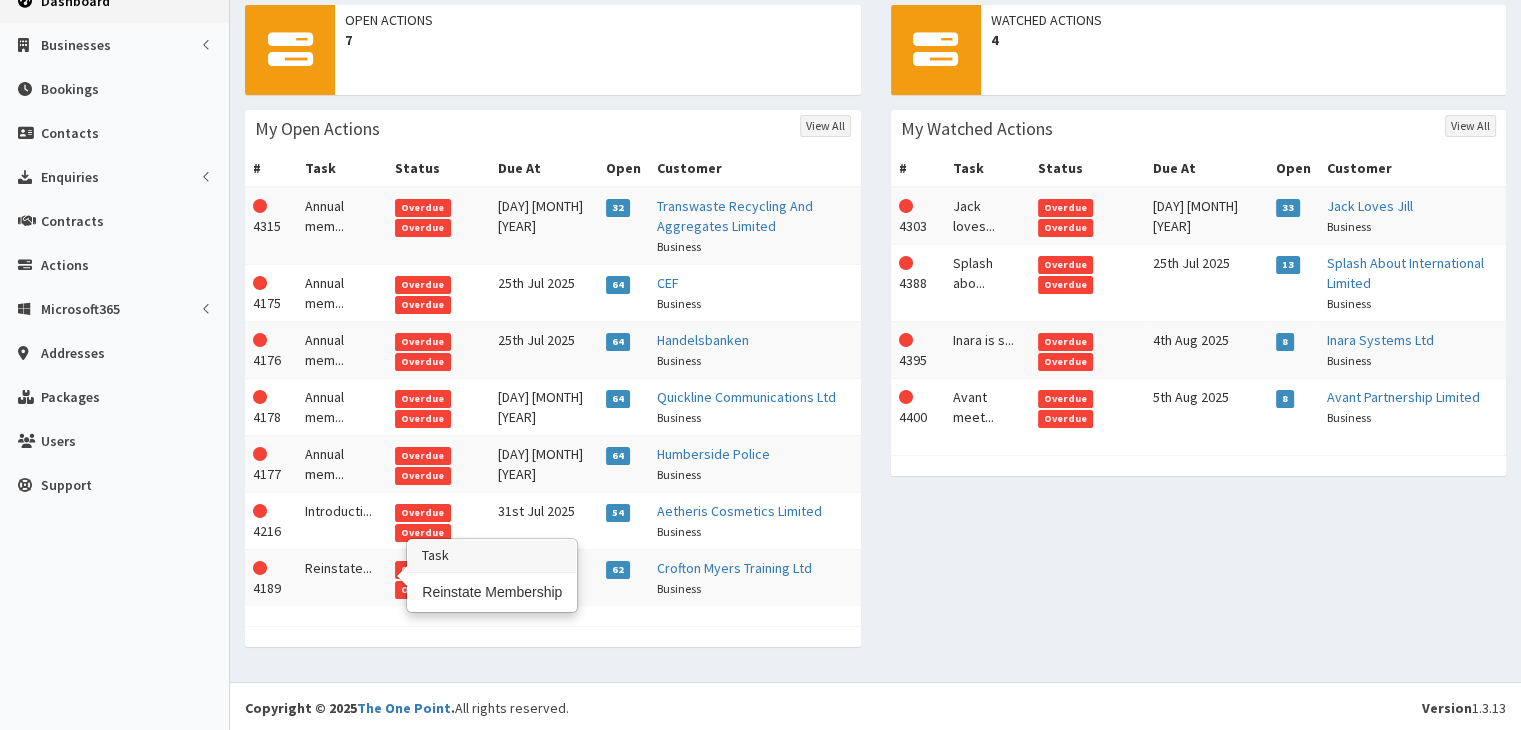 click on "Reinstate..." at bounding box center (342, 577) 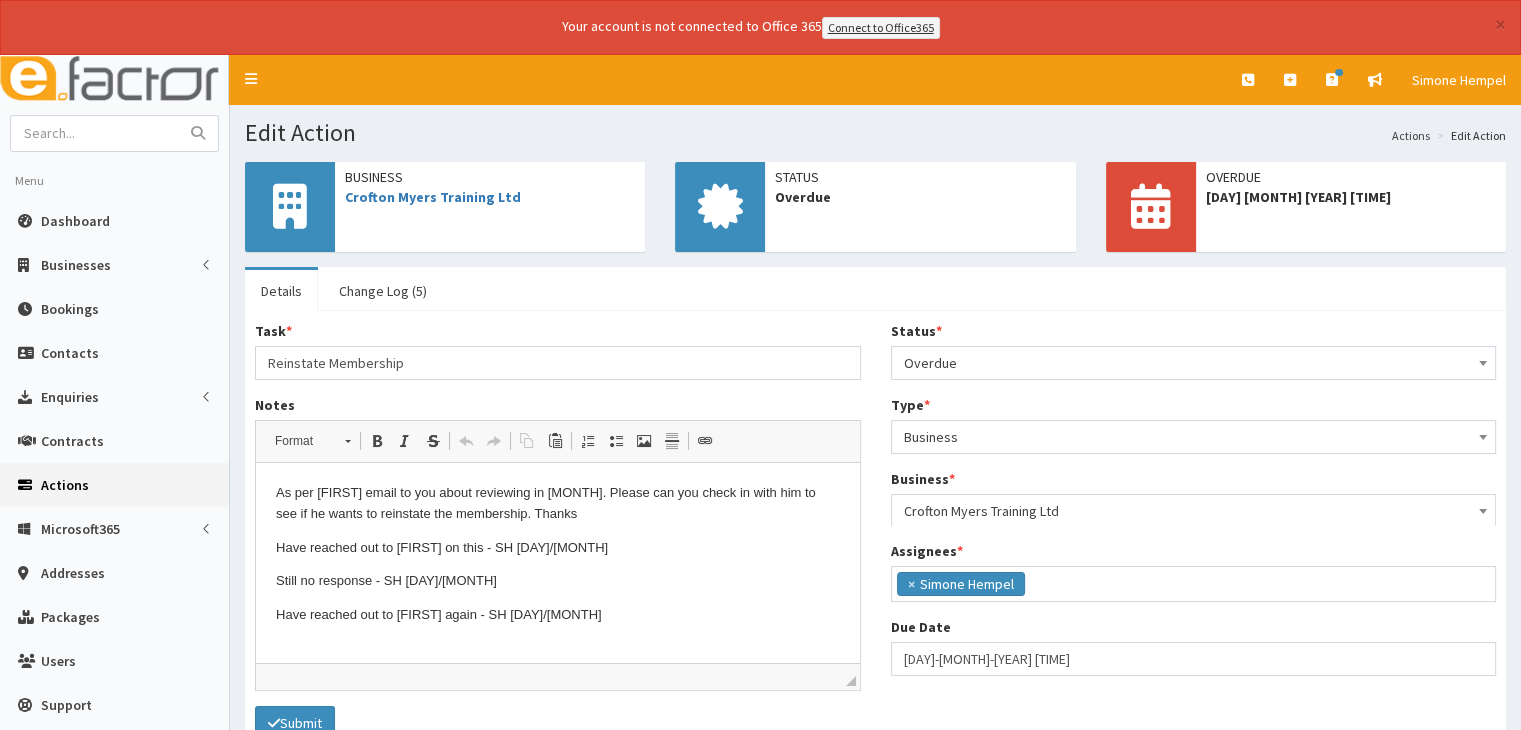 scroll, scrollTop: 0, scrollLeft: 0, axis: both 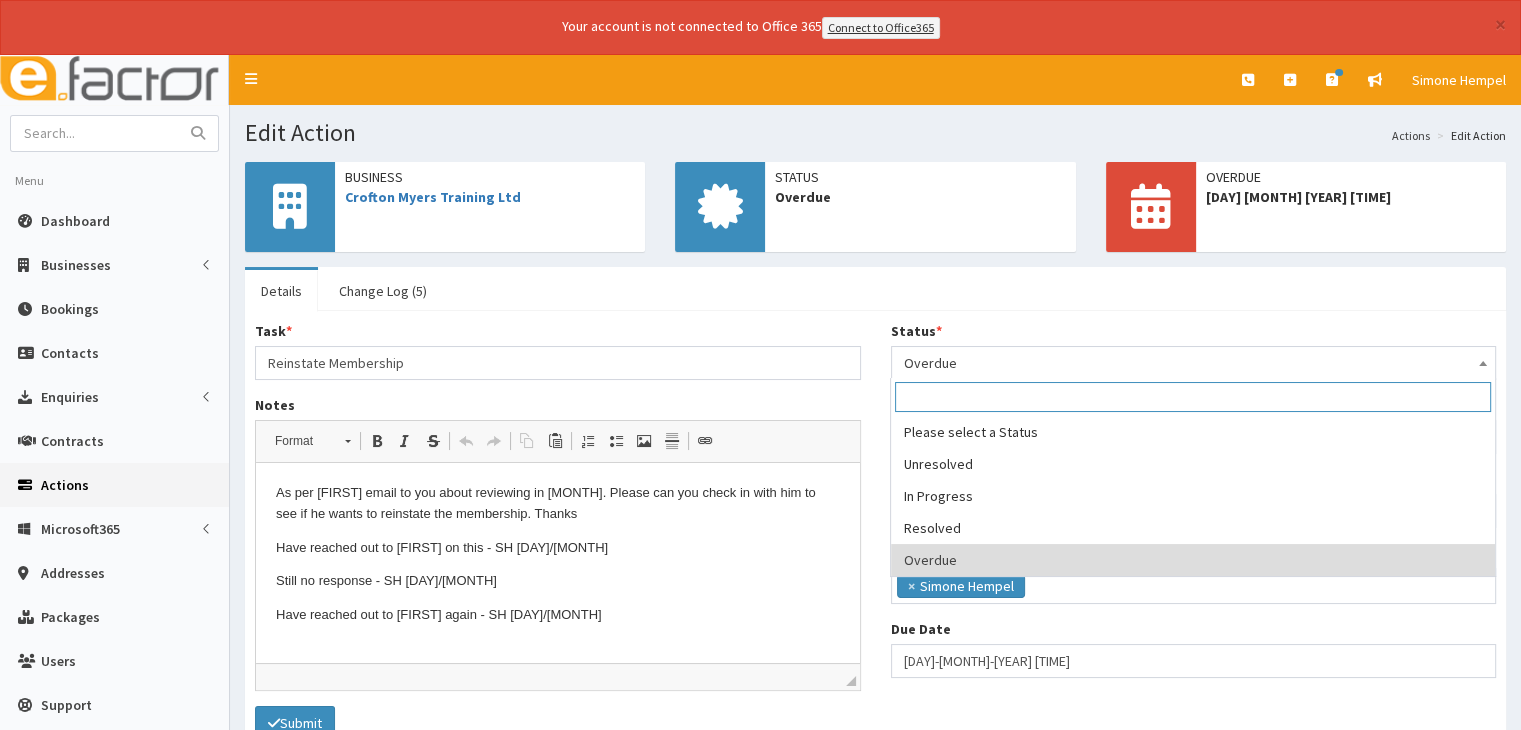 click on "Overdue" at bounding box center [1194, 363] 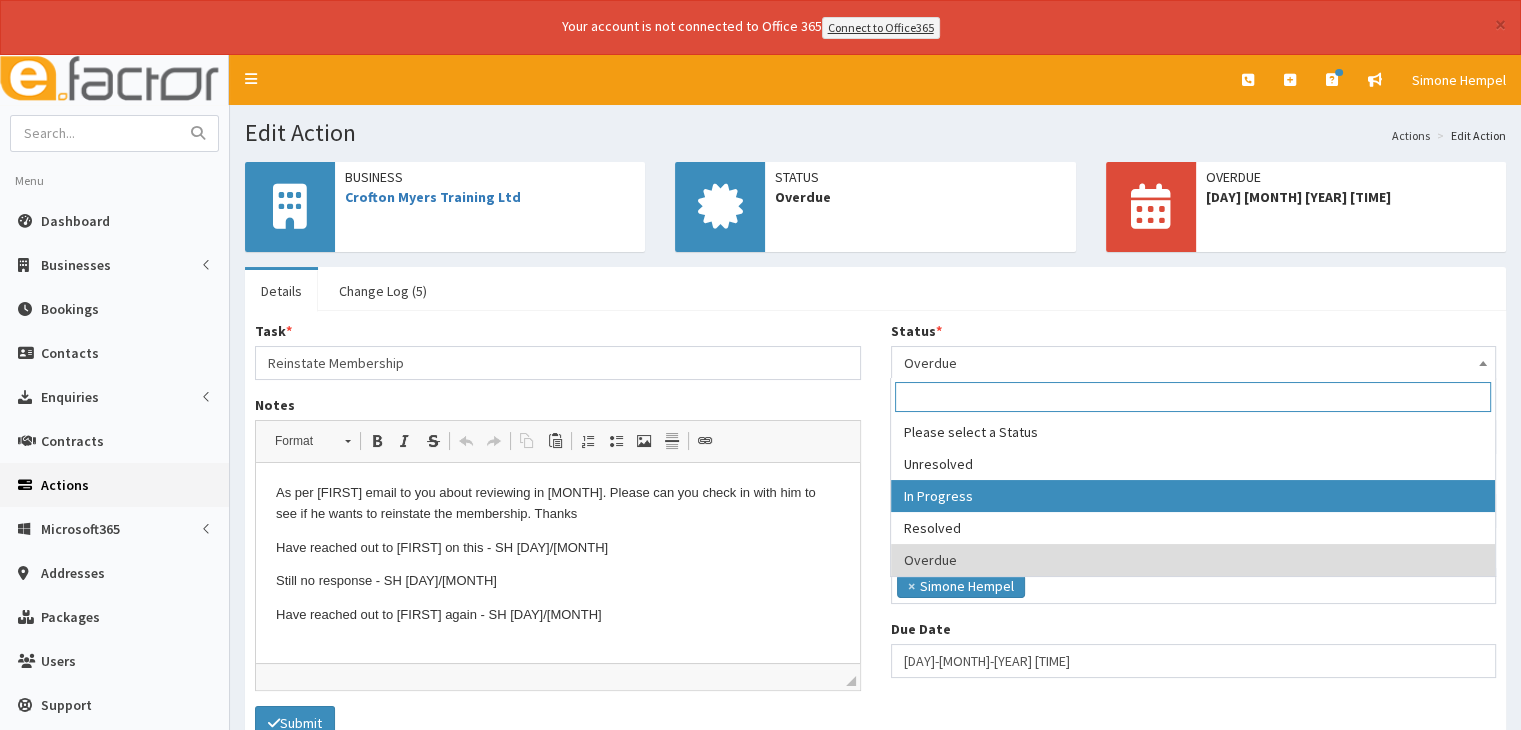select on "2" 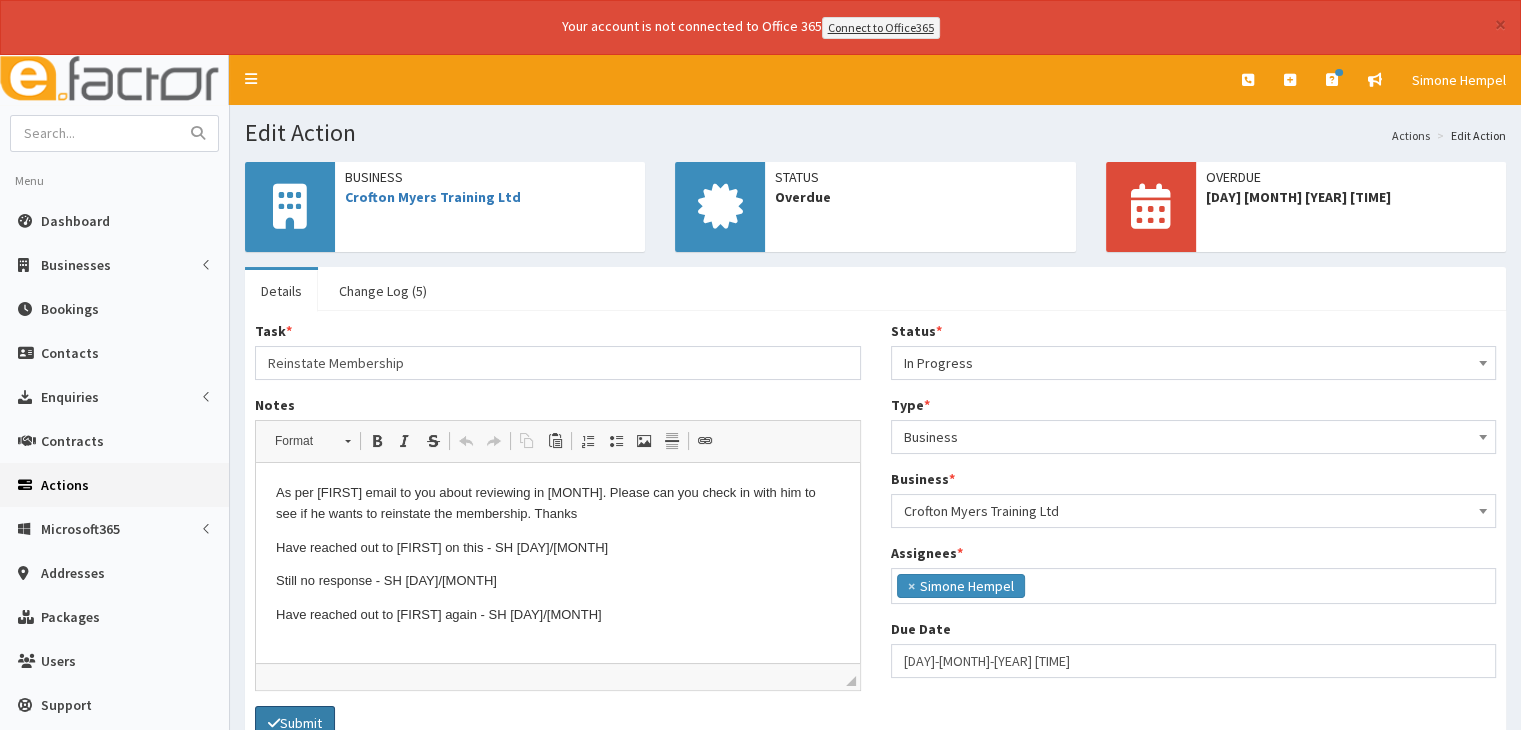 click on "Submit" at bounding box center (295, 723) 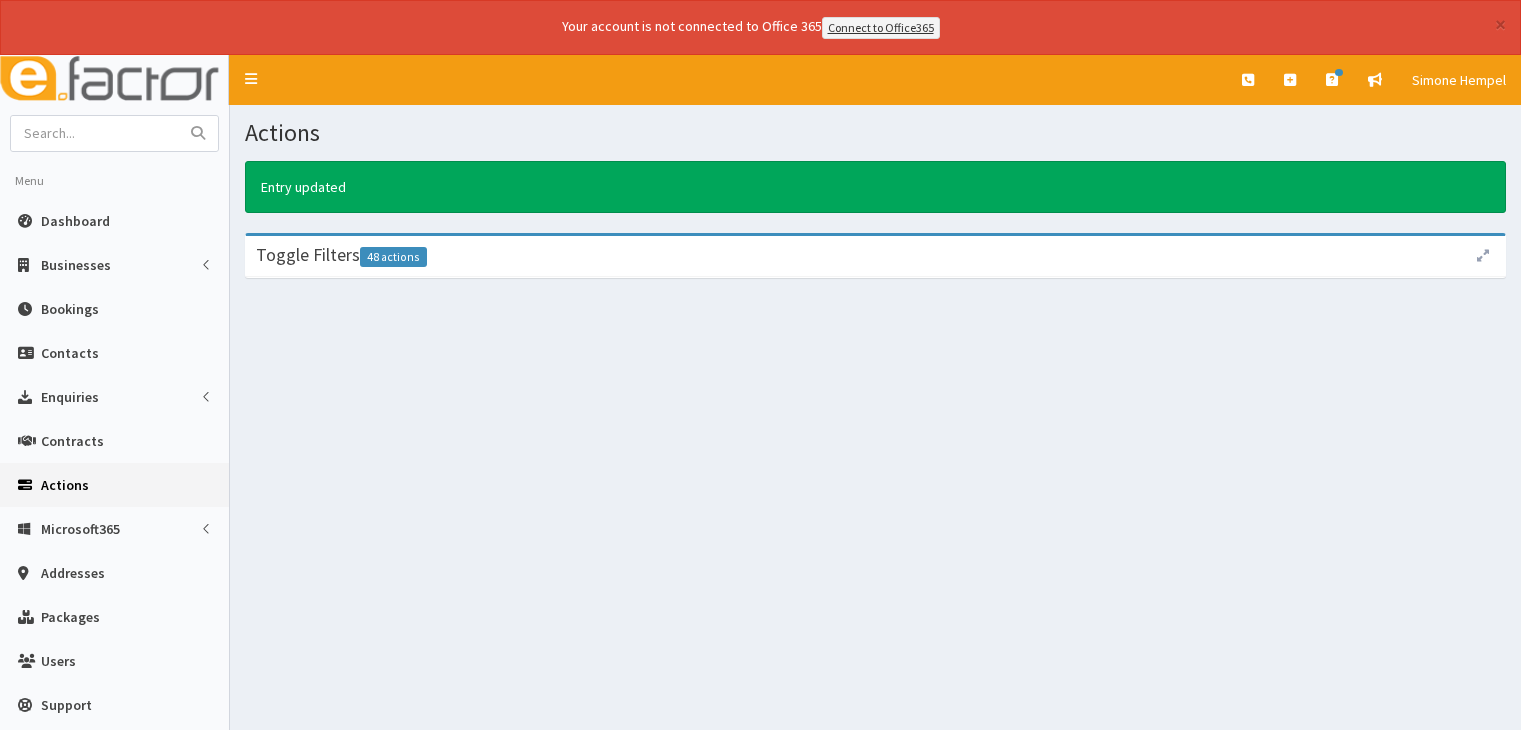 scroll, scrollTop: 0, scrollLeft: 0, axis: both 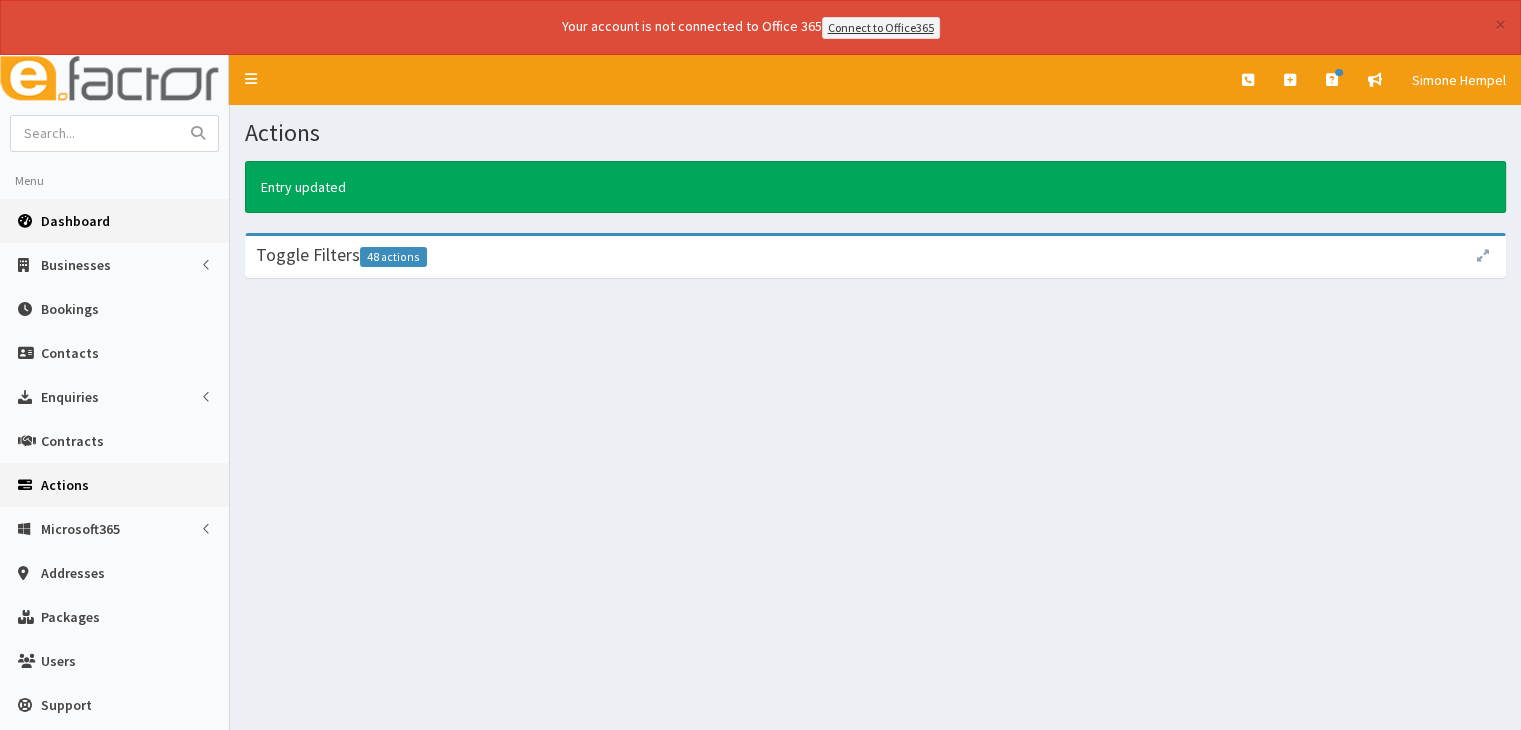 click on "Dashboard" at bounding box center [114, 221] 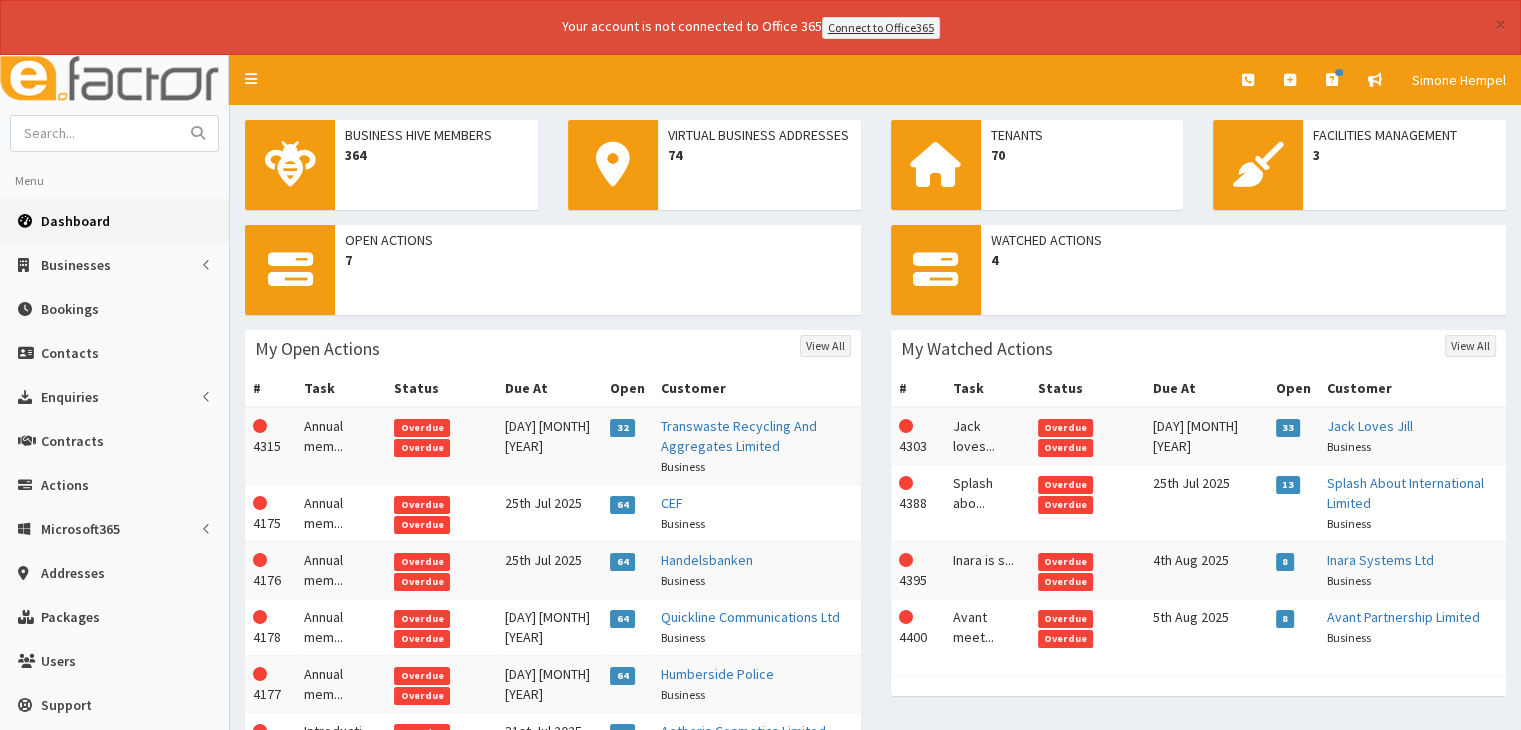 scroll, scrollTop: 220, scrollLeft: 0, axis: vertical 